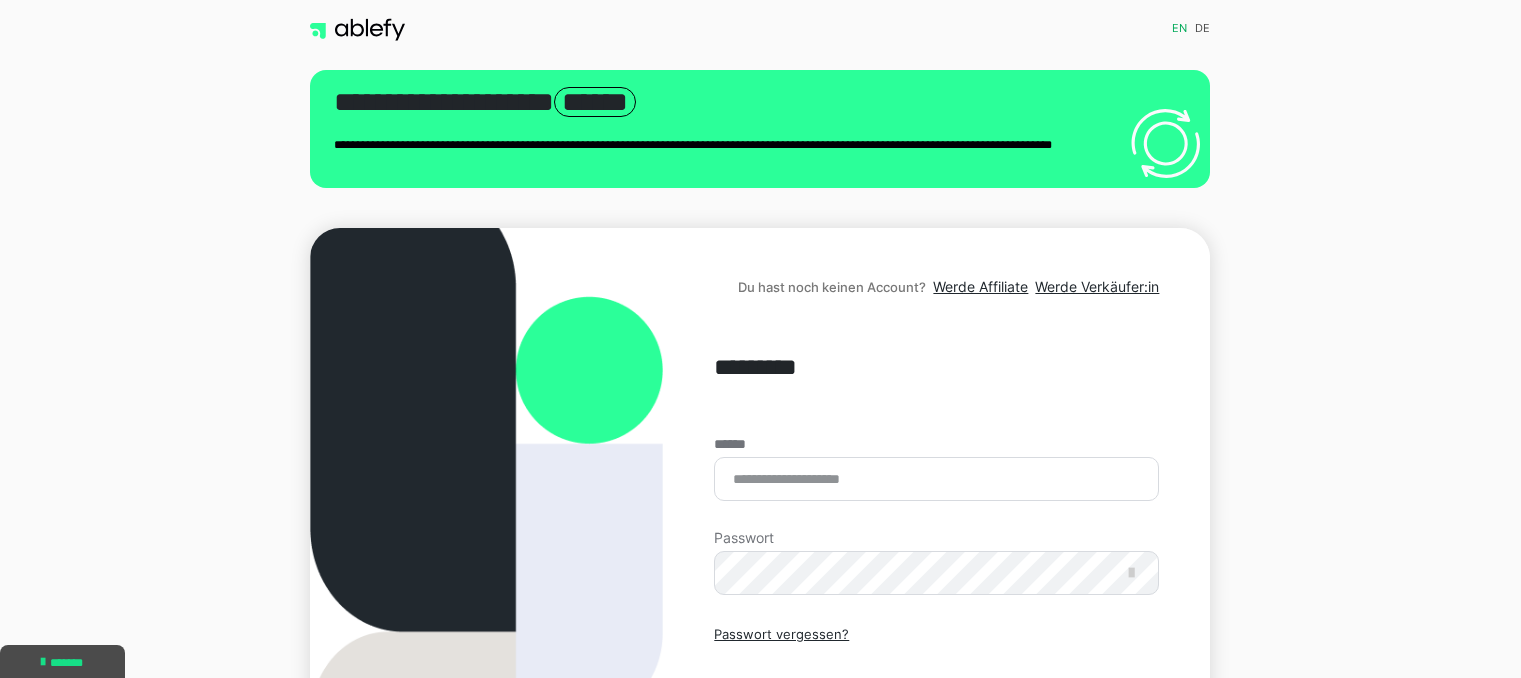 scroll, scrollTop: 0, scrollLeft: 0, axis: both 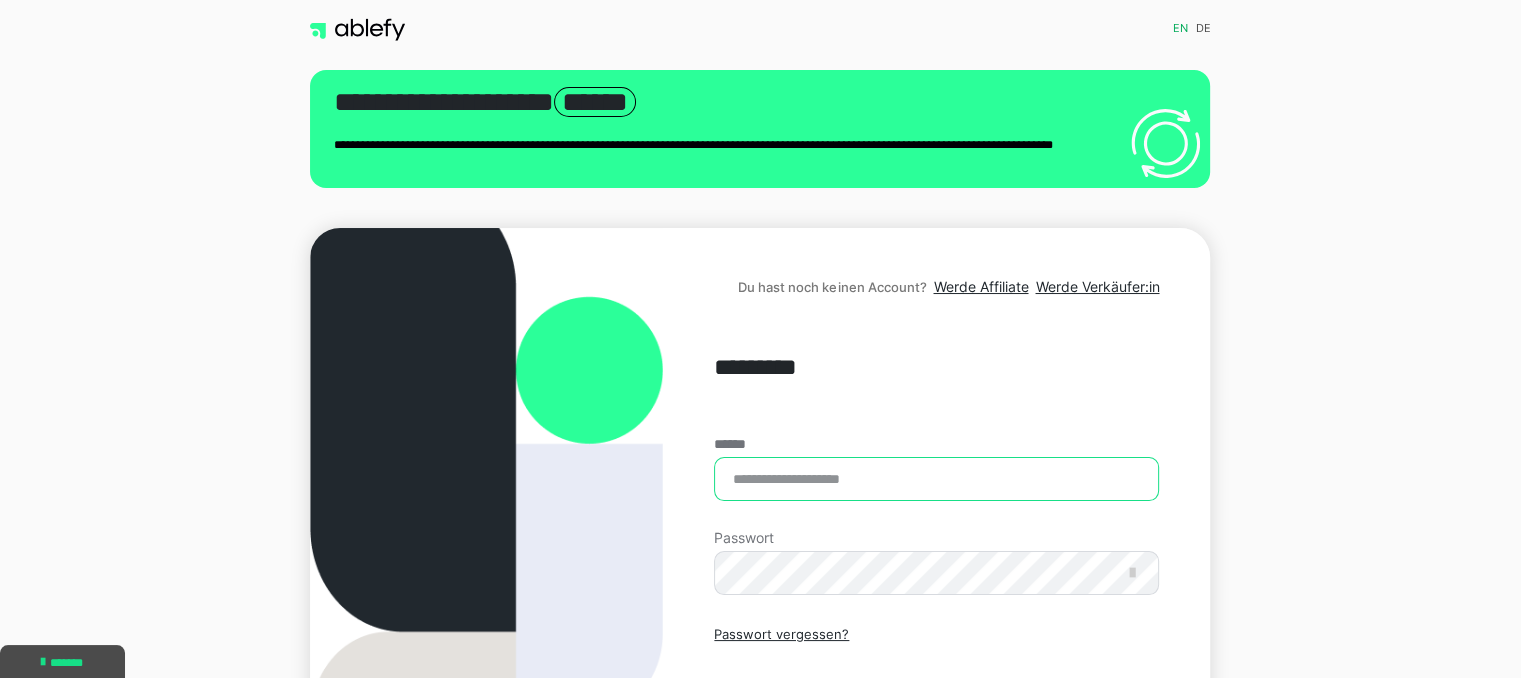 click on "******" at bounding box center [936, 479] 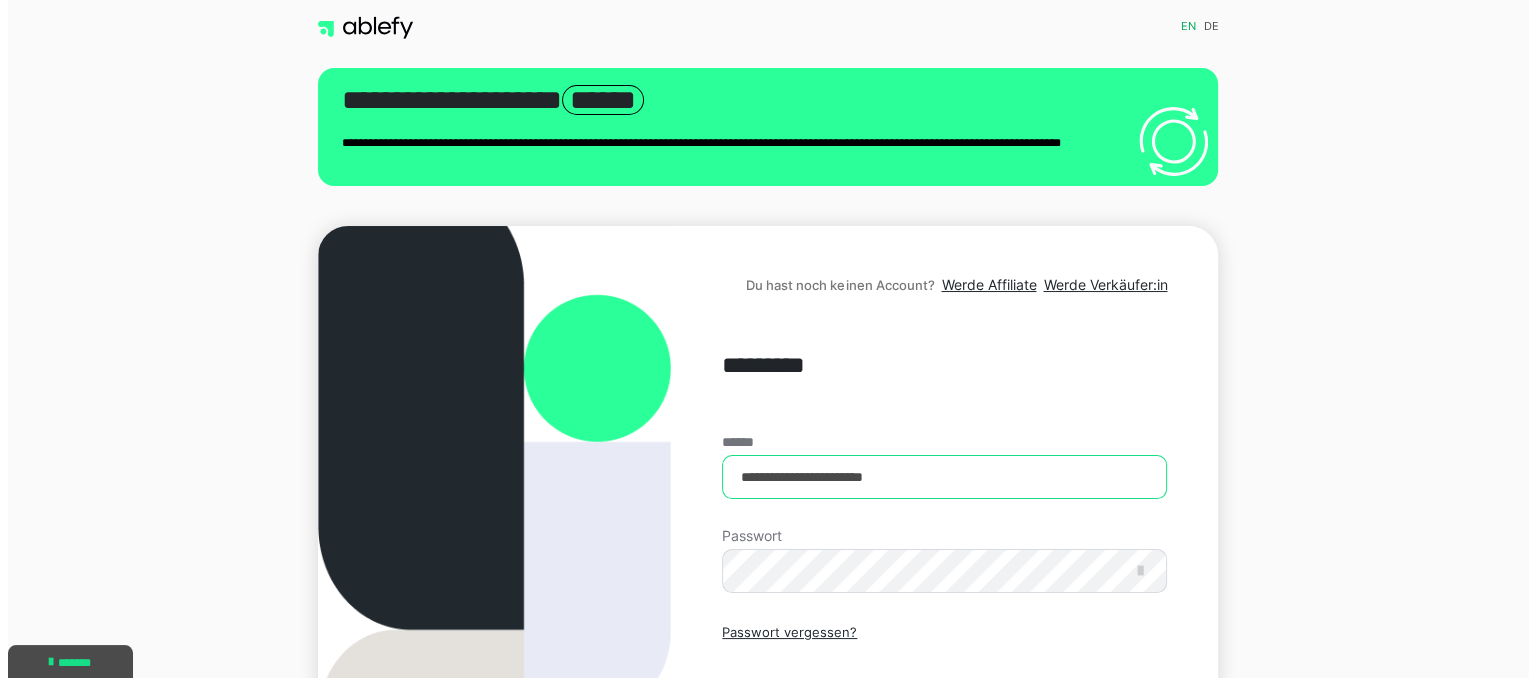 scroll, scrollTop: 0, scrollLeft: 0, axis: both 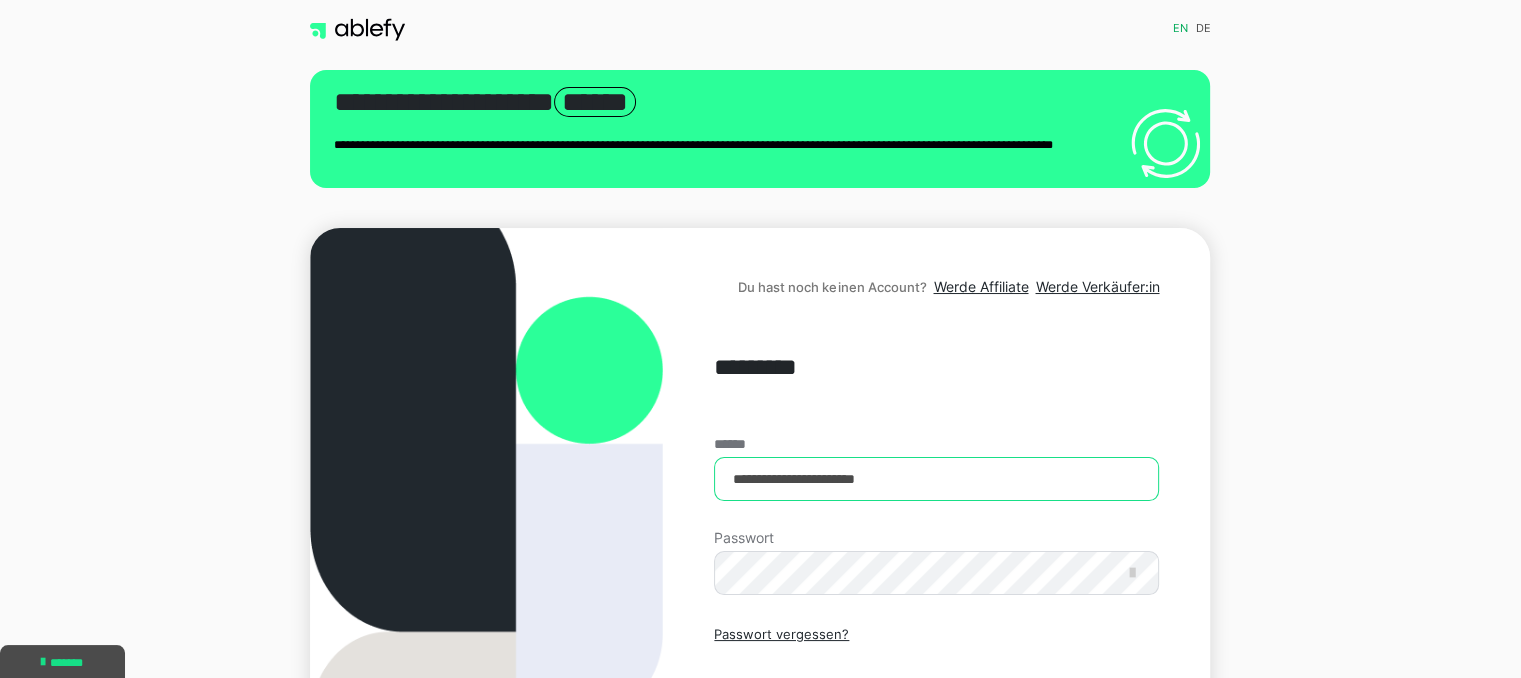 type on "**********" 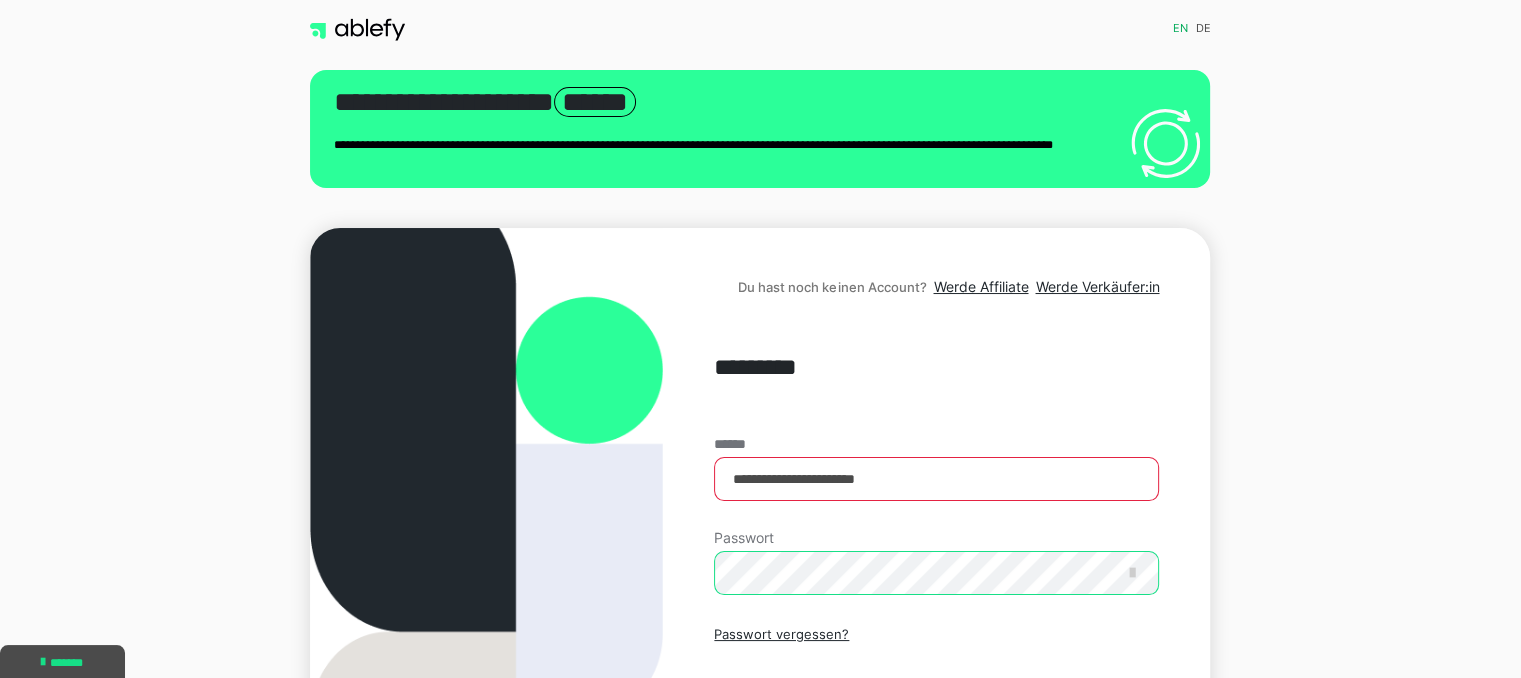 click on "Einloggen" at bounding box center (936, 720) 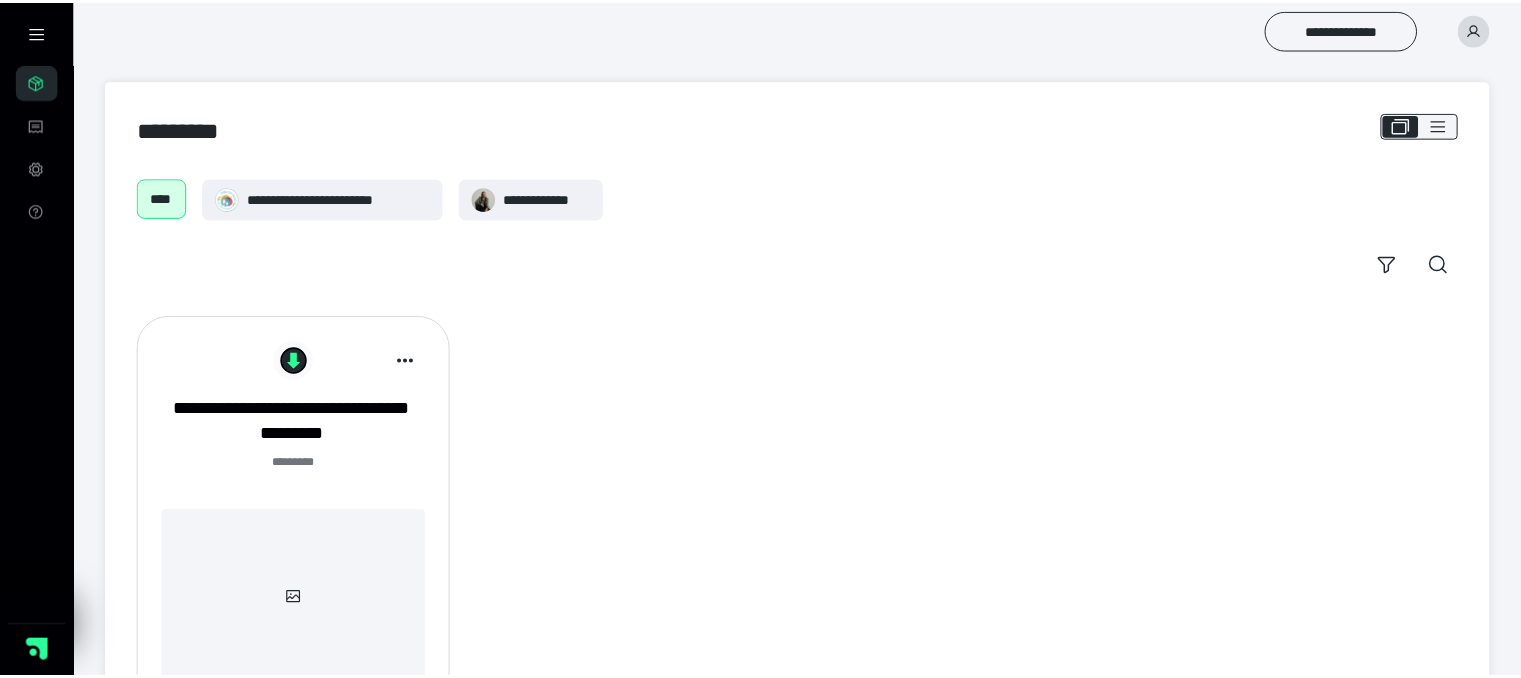 scroll, scrollTop: 0, scrollLeft: 0, axis: both 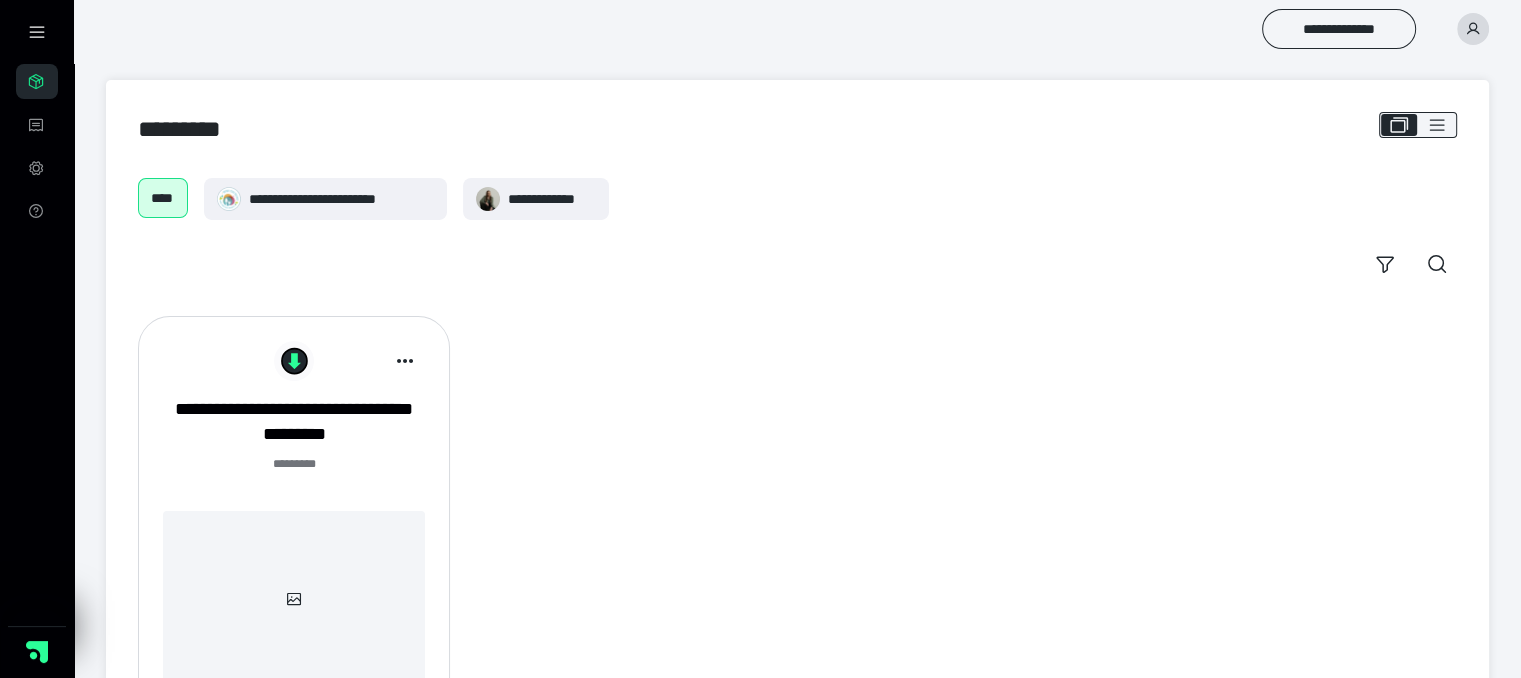 click on "**********" at bounding box center (797, 533) 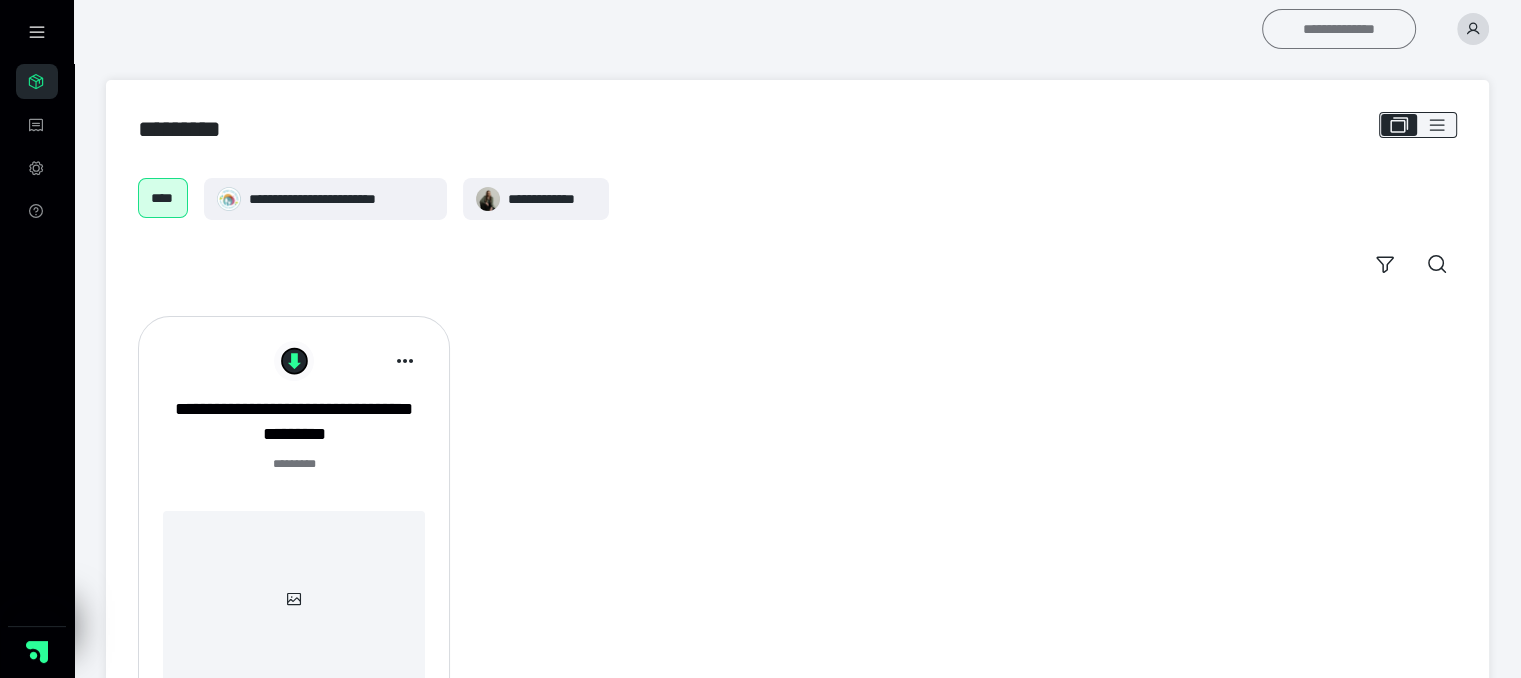 click on "**********" at bounding box center [1339, 29] 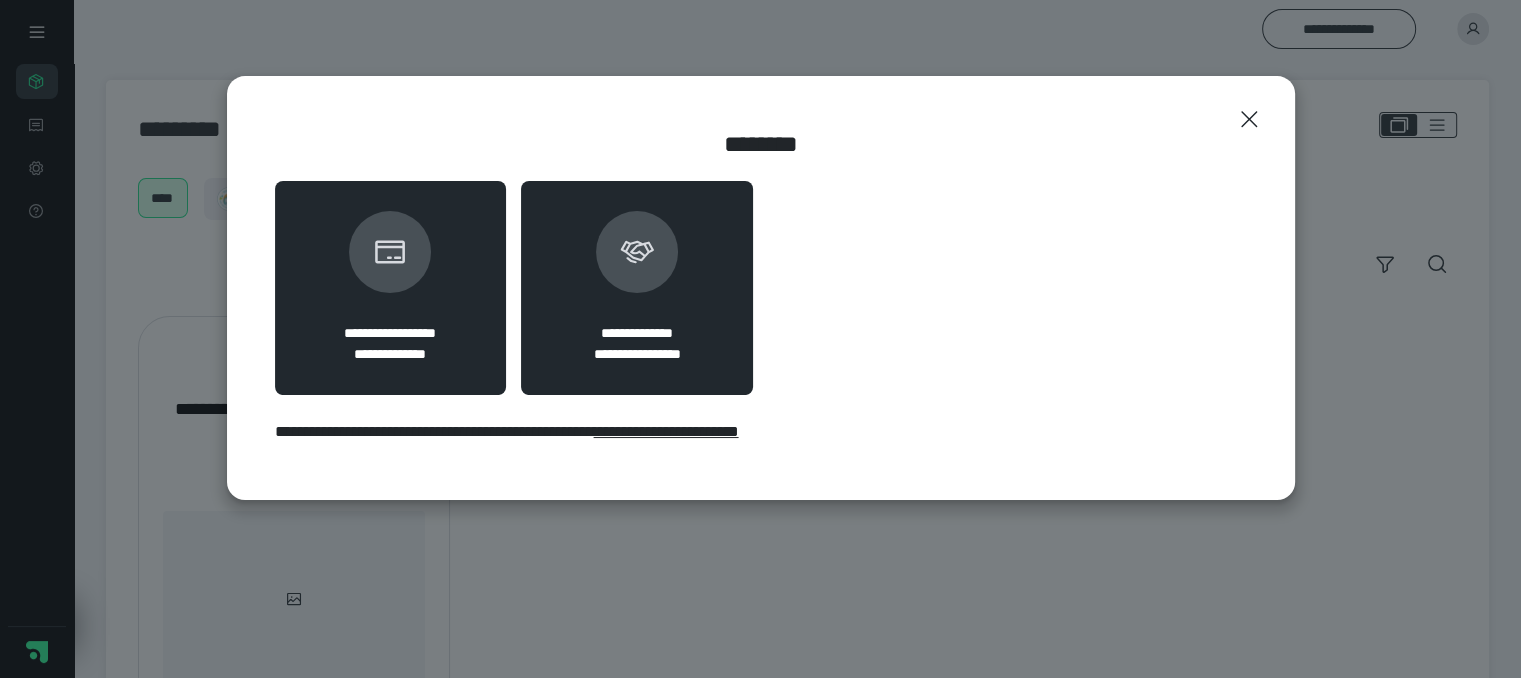 click on "**********" at bounding box center [637, 288] 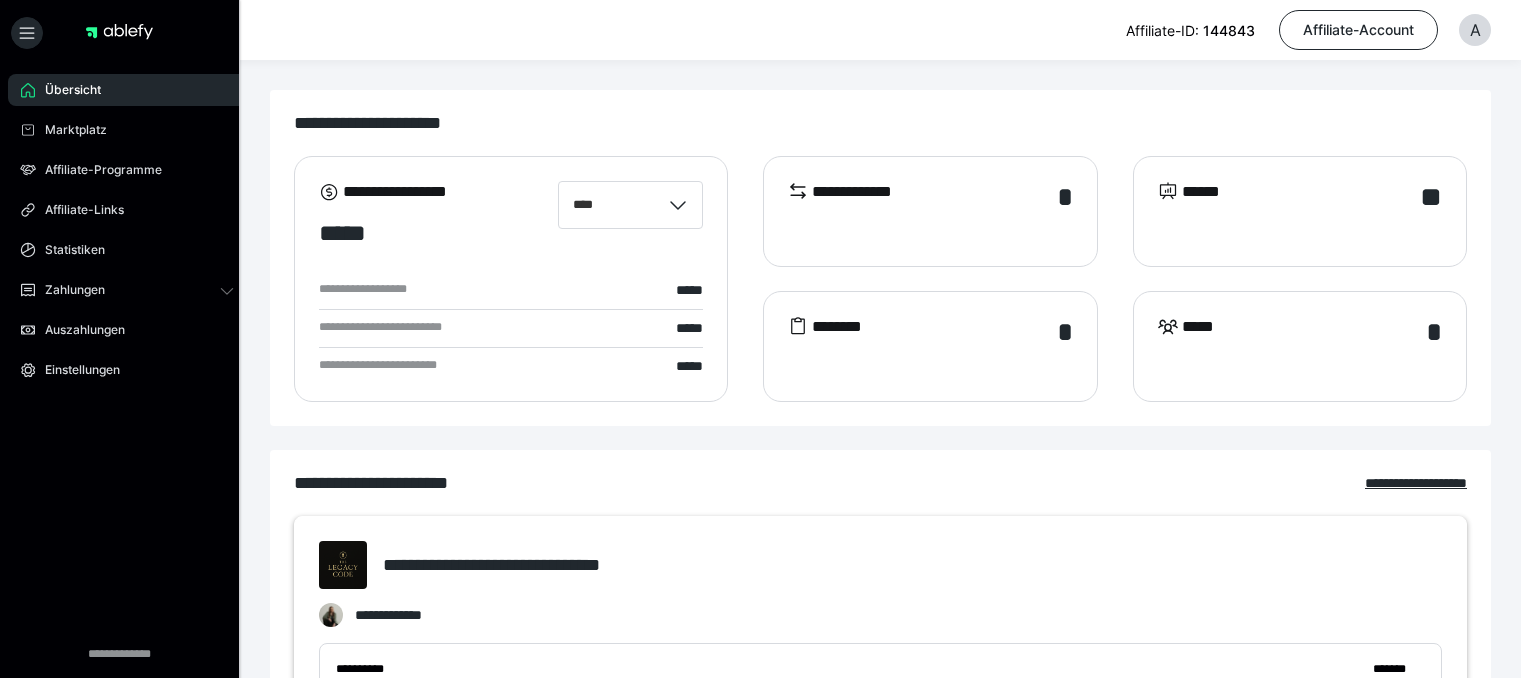 scroll, scrollTop: 0, scrollLeft: 0, axis: both 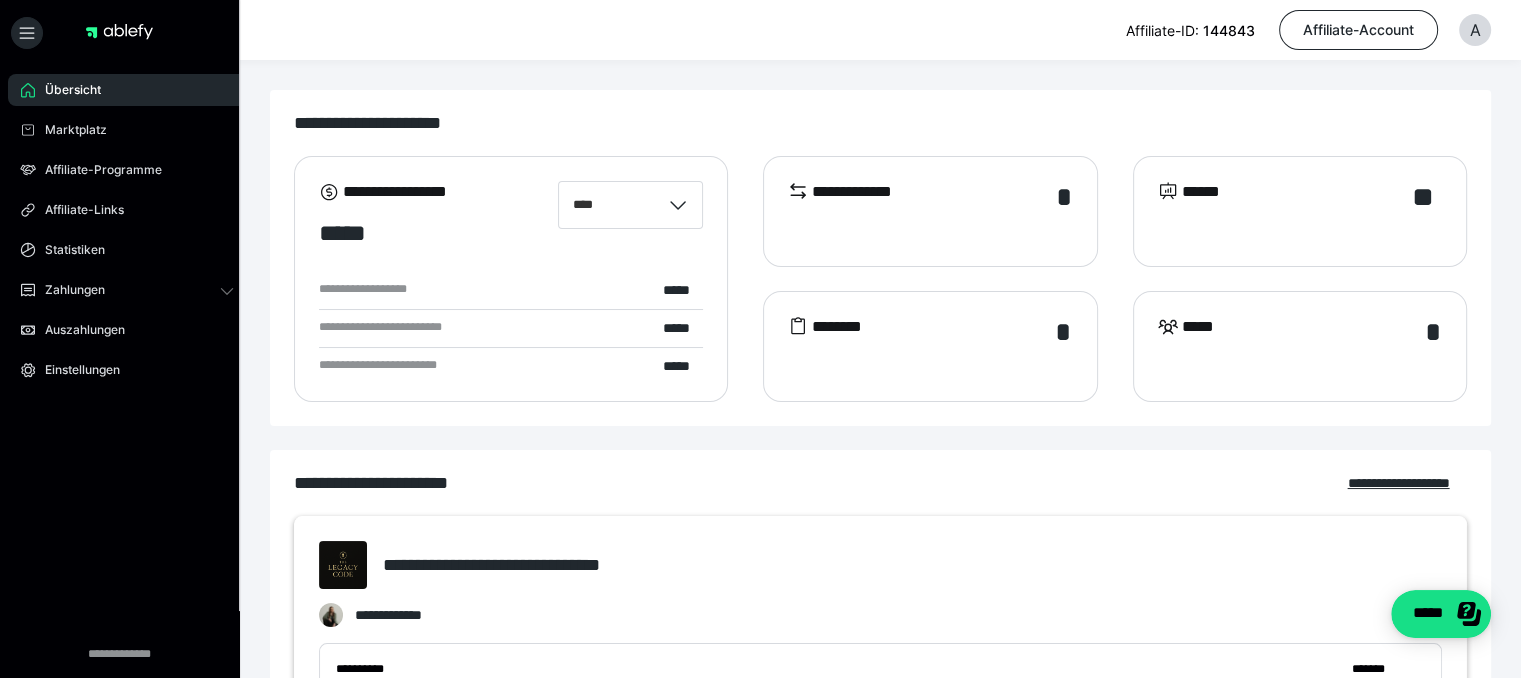 drag, startPoint x: 1512, startPoint y: 308, endPoint x: 1530, endPoint y: 393, distance: 86.88498 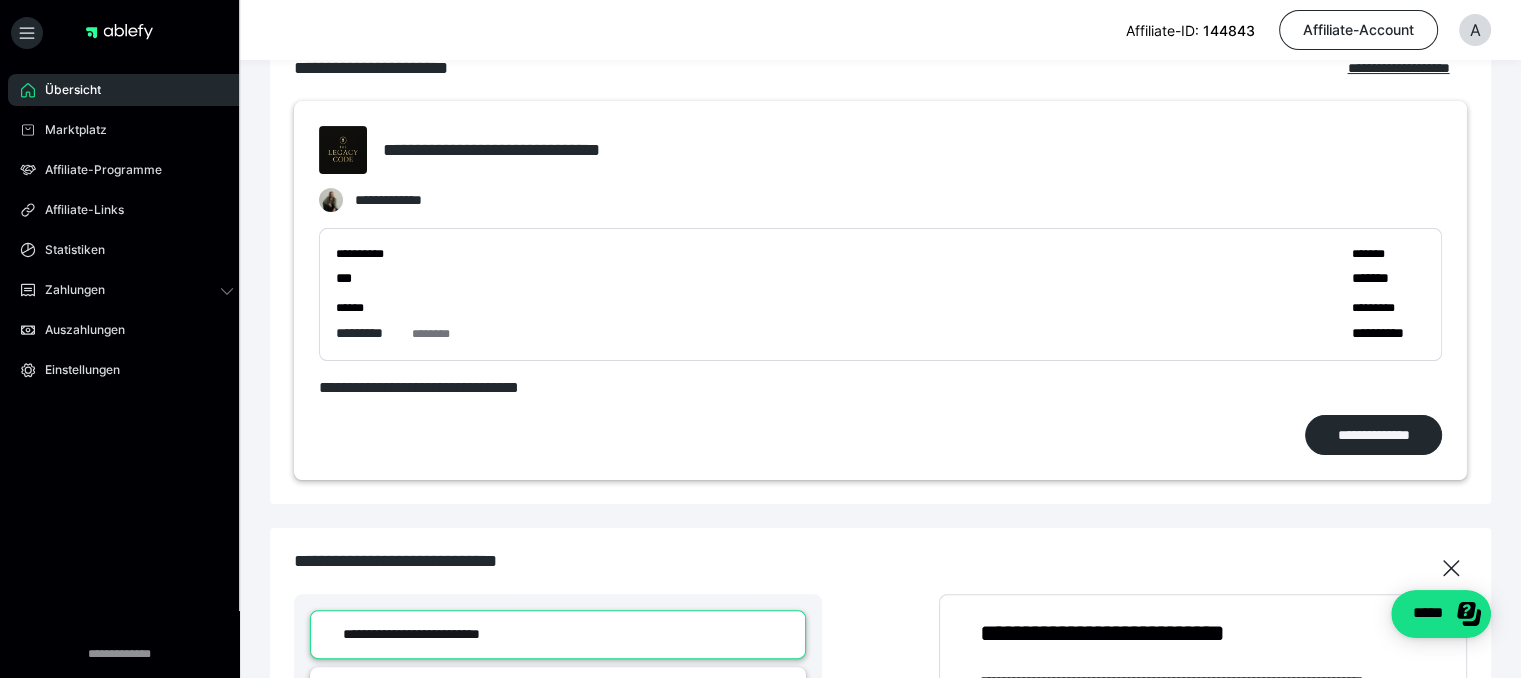 scroll, scrollTop: 420, scrollLeft: 0, axis: vertical 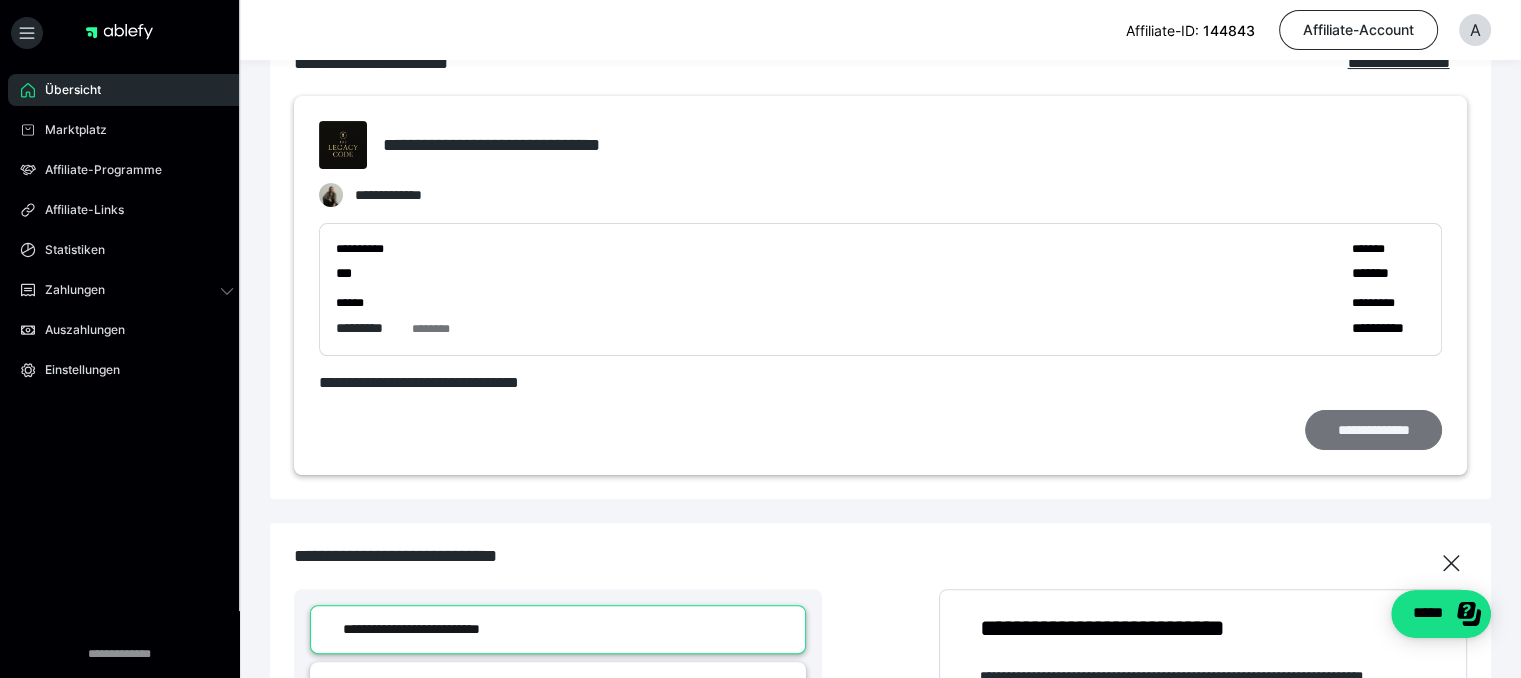 click on "**********" at bounding box center [1373, 430] 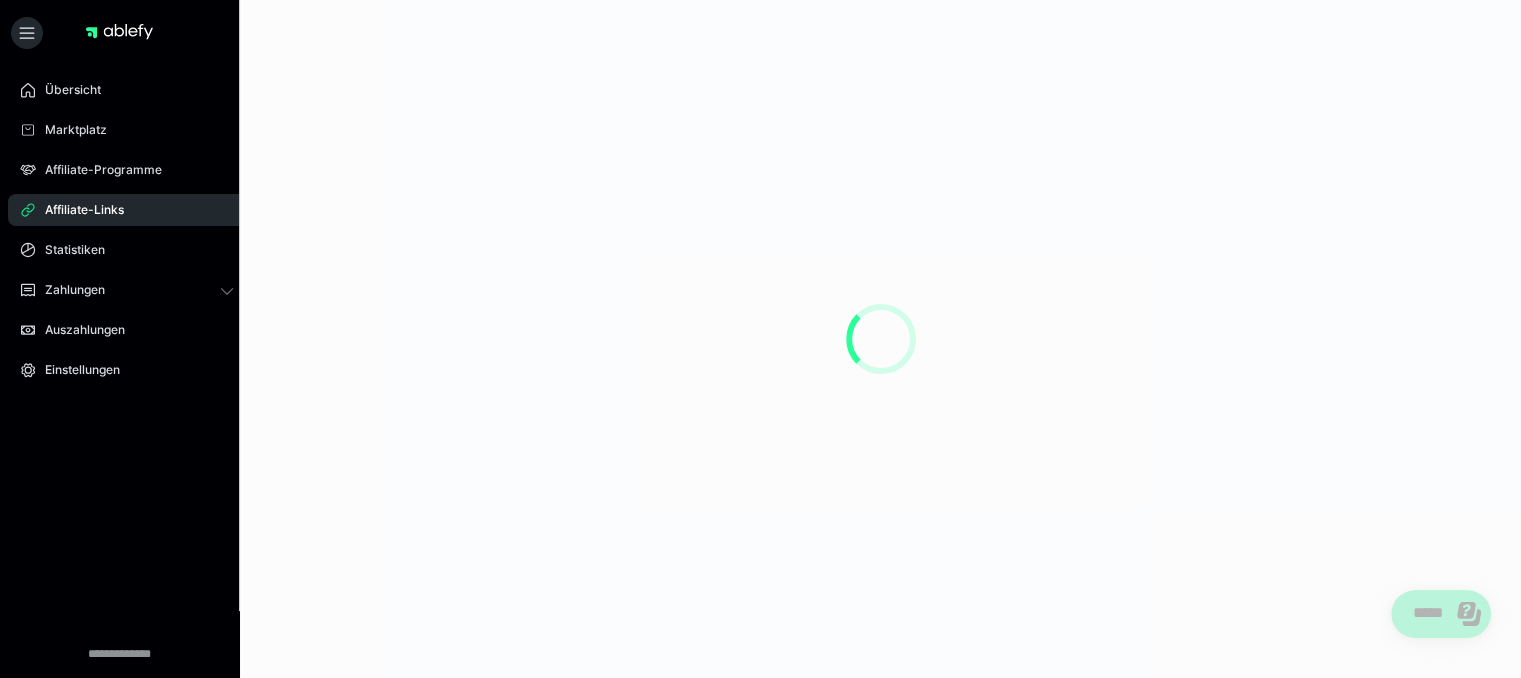 scroll, scrollTop: 0, scrollLeft: 0, axis: both 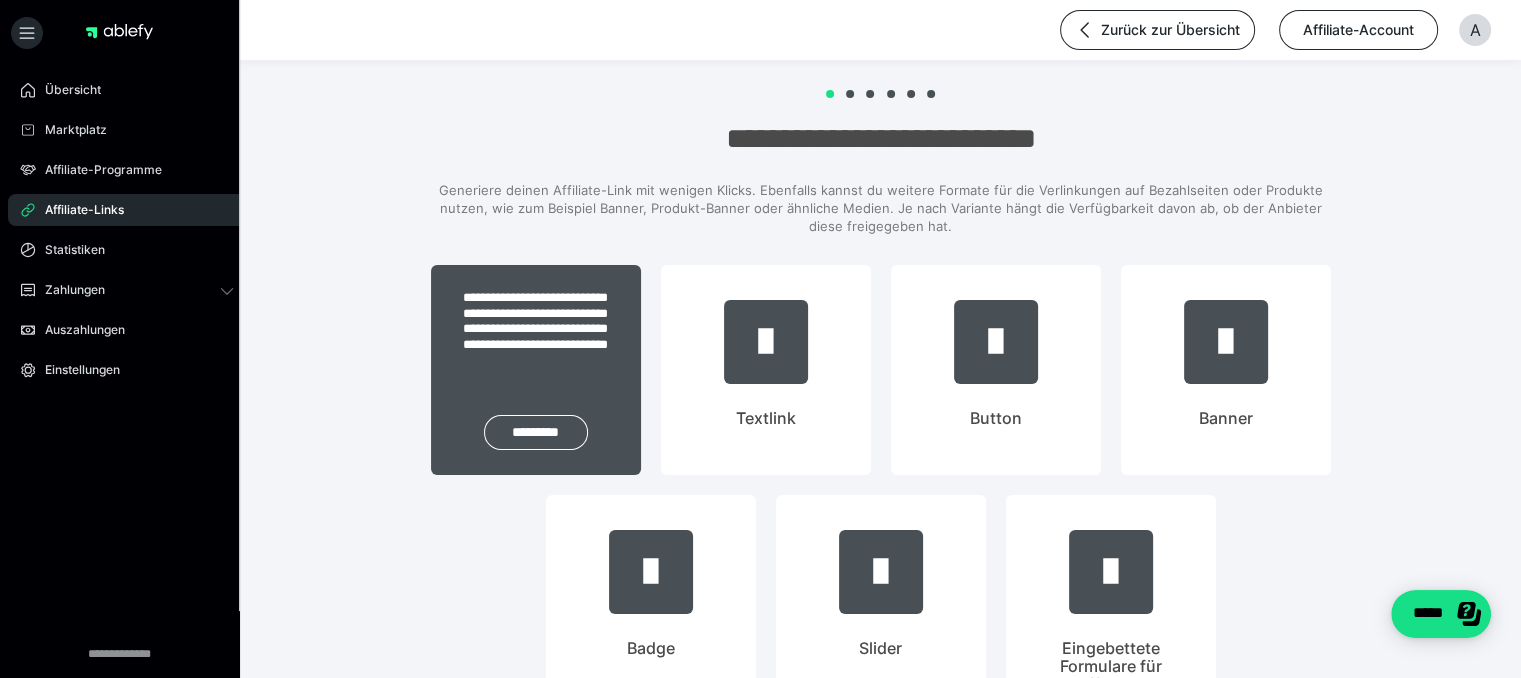click on "**********" at bounding box center (536, 329) 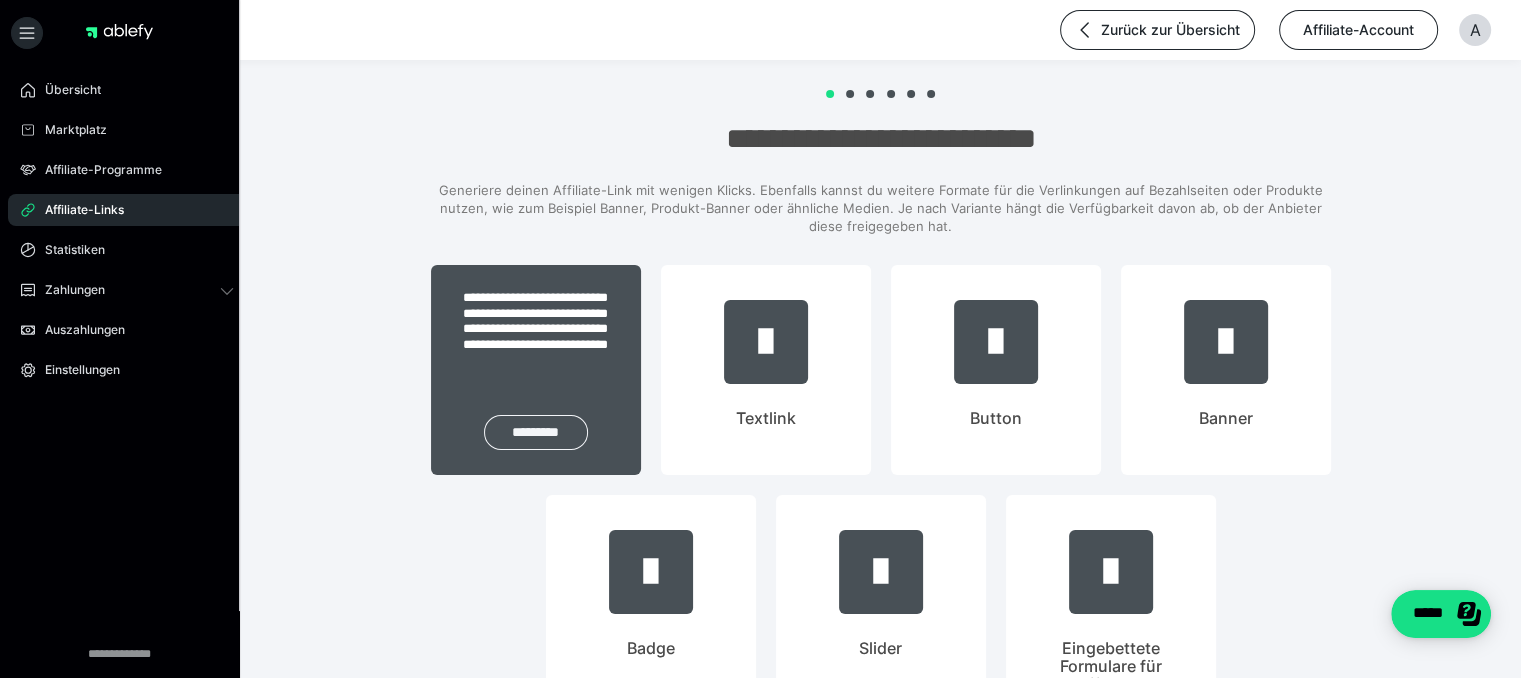 click on "*********" at bounding box center (536, 432) 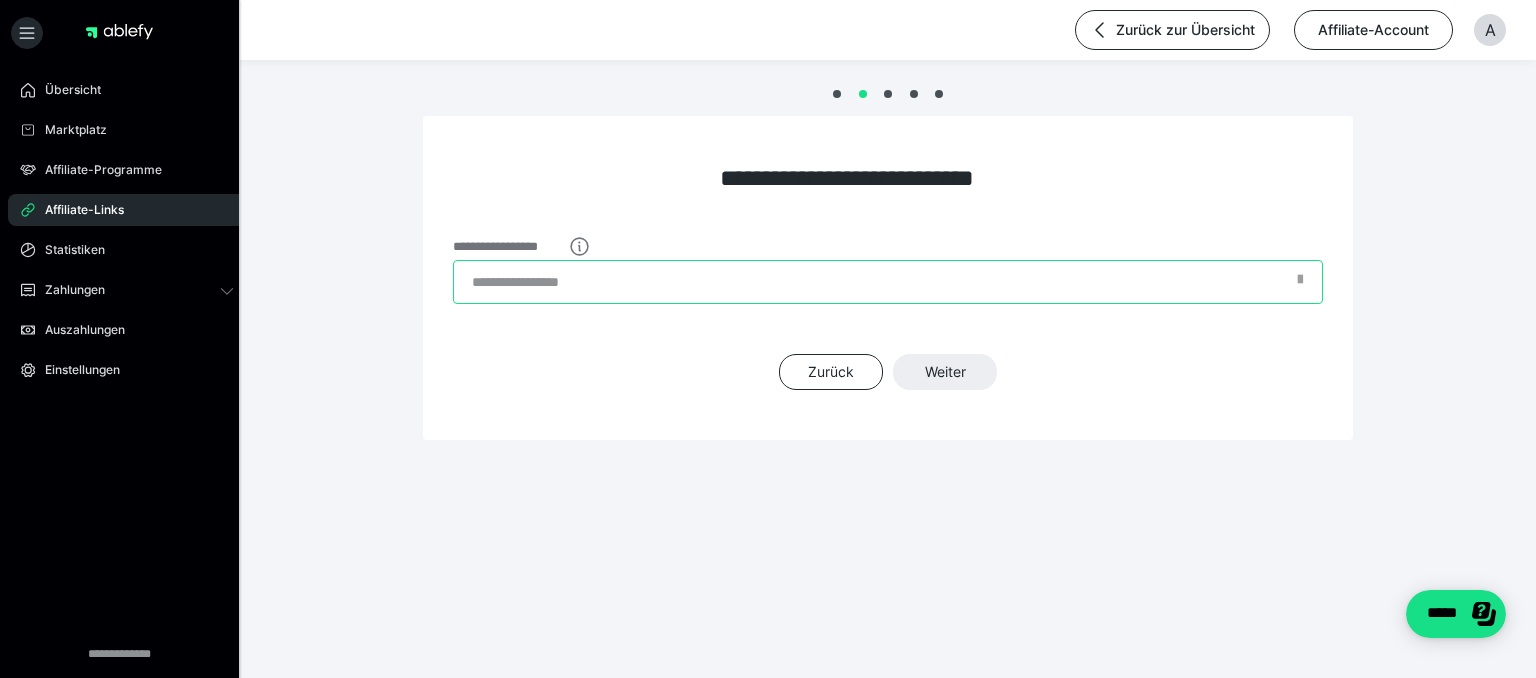 click on "**********" at bounding box center (888, 282) 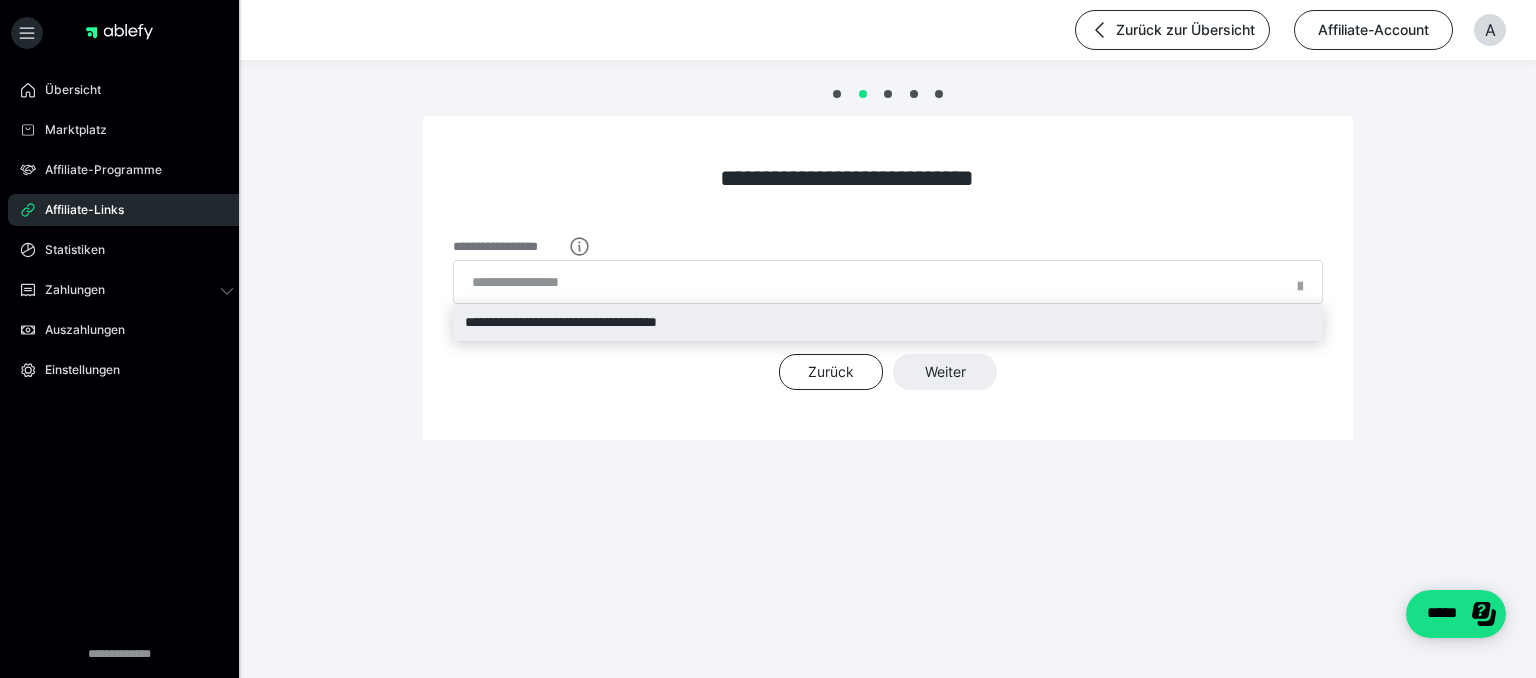 click on "**********" at bounding box center (888, 322) 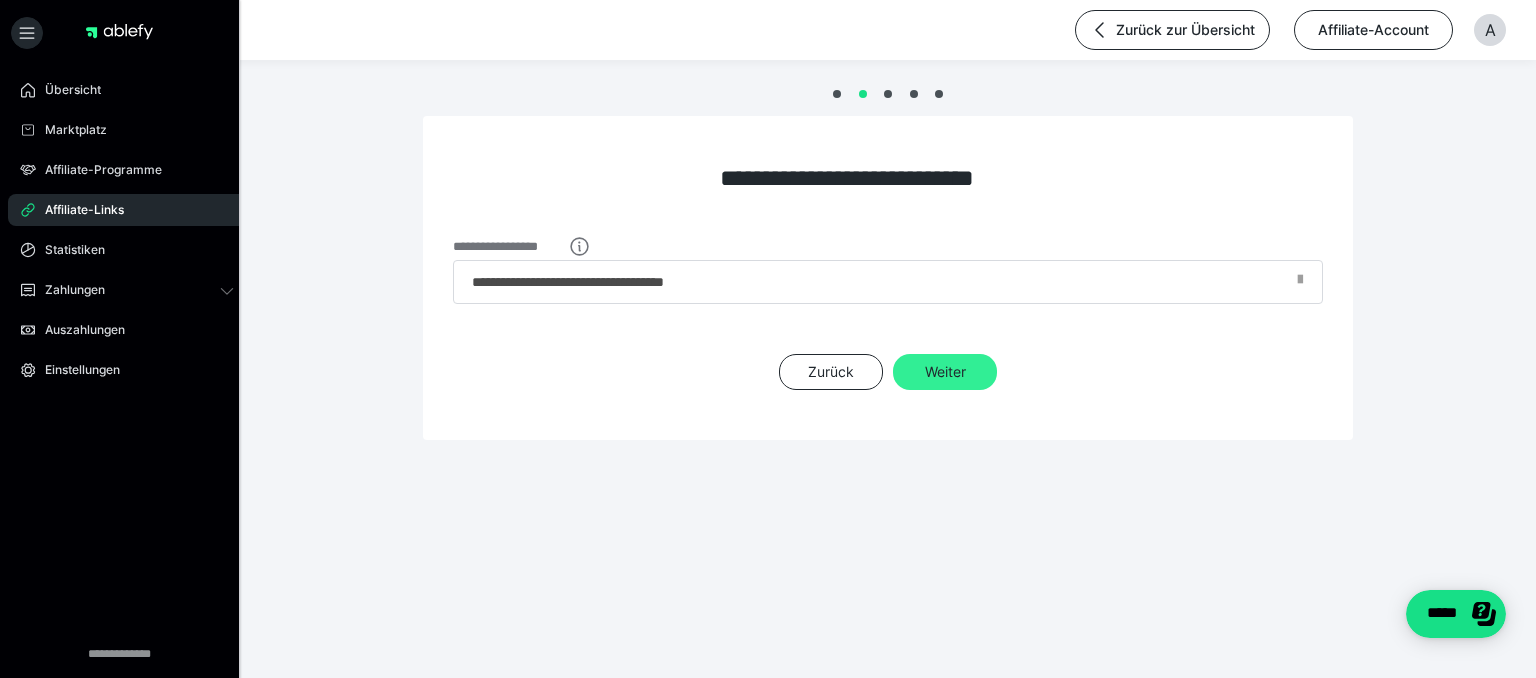 click on "Weiter" at bounding box center [945, 372] 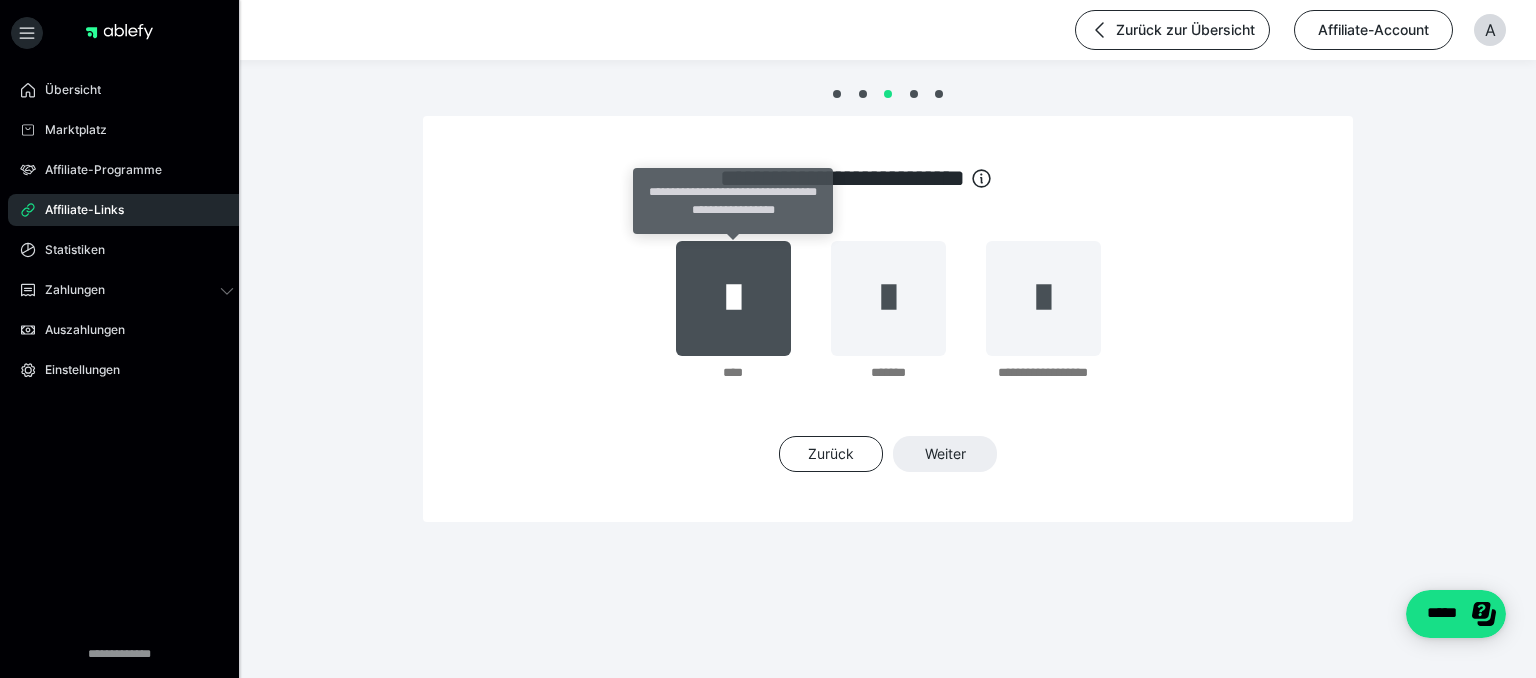 click at bounding box center [733, 298] 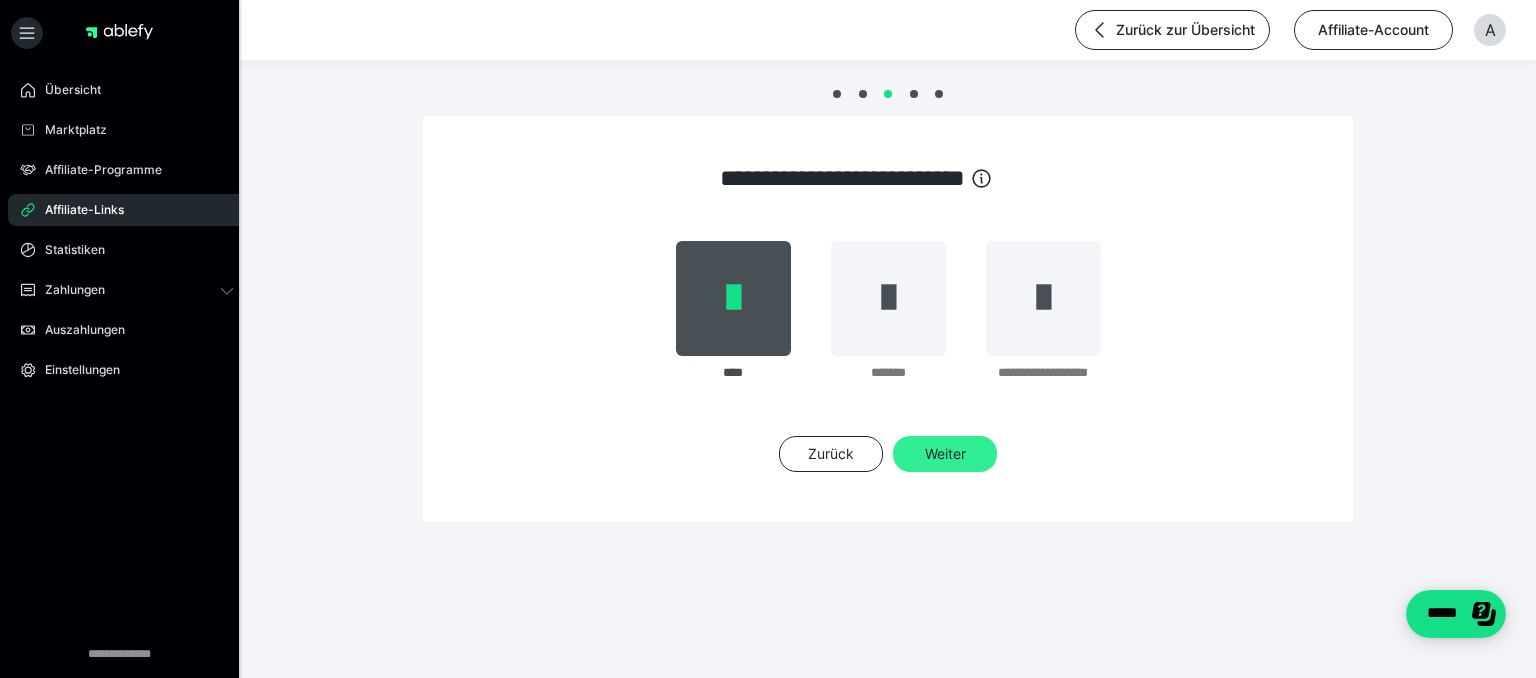 click on "Weiter" at bounding box center (945, 454) 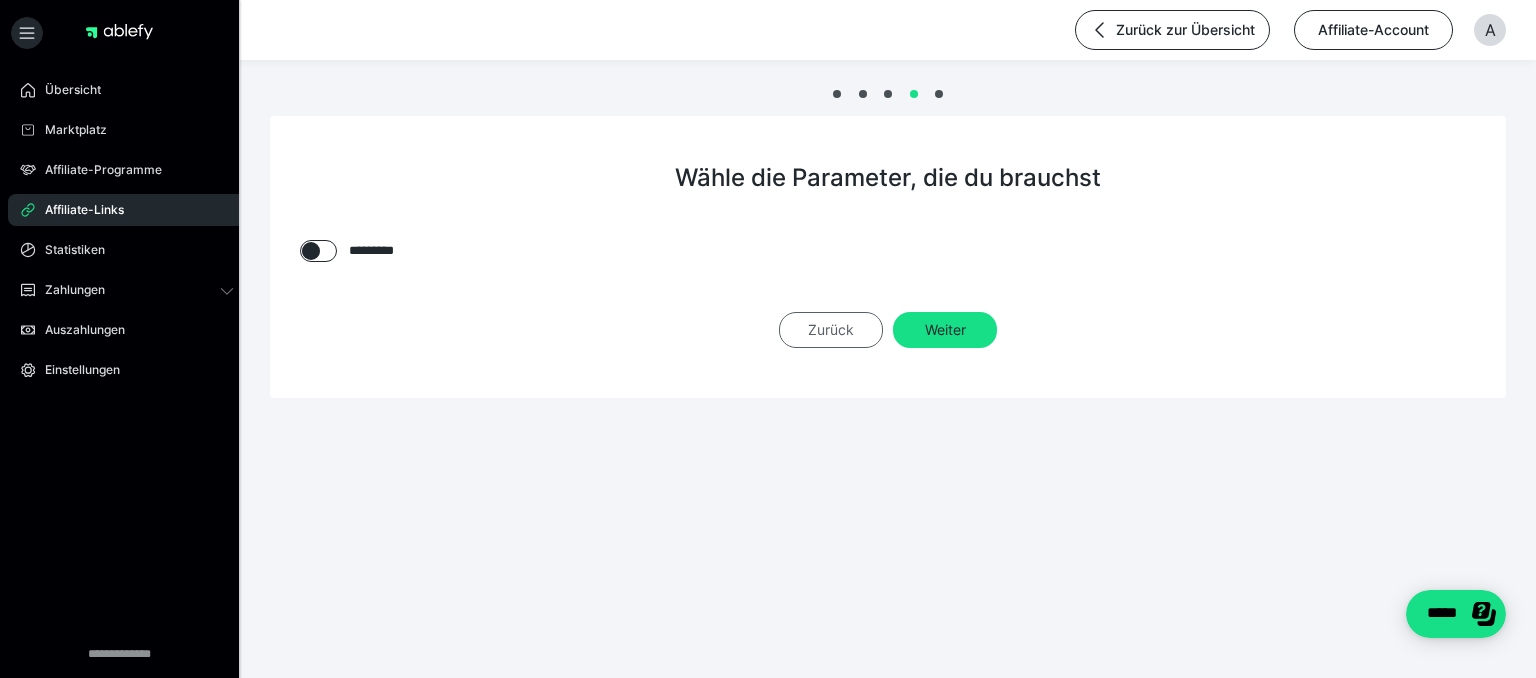 click on "Zurück" at bounding box center [831, 330] 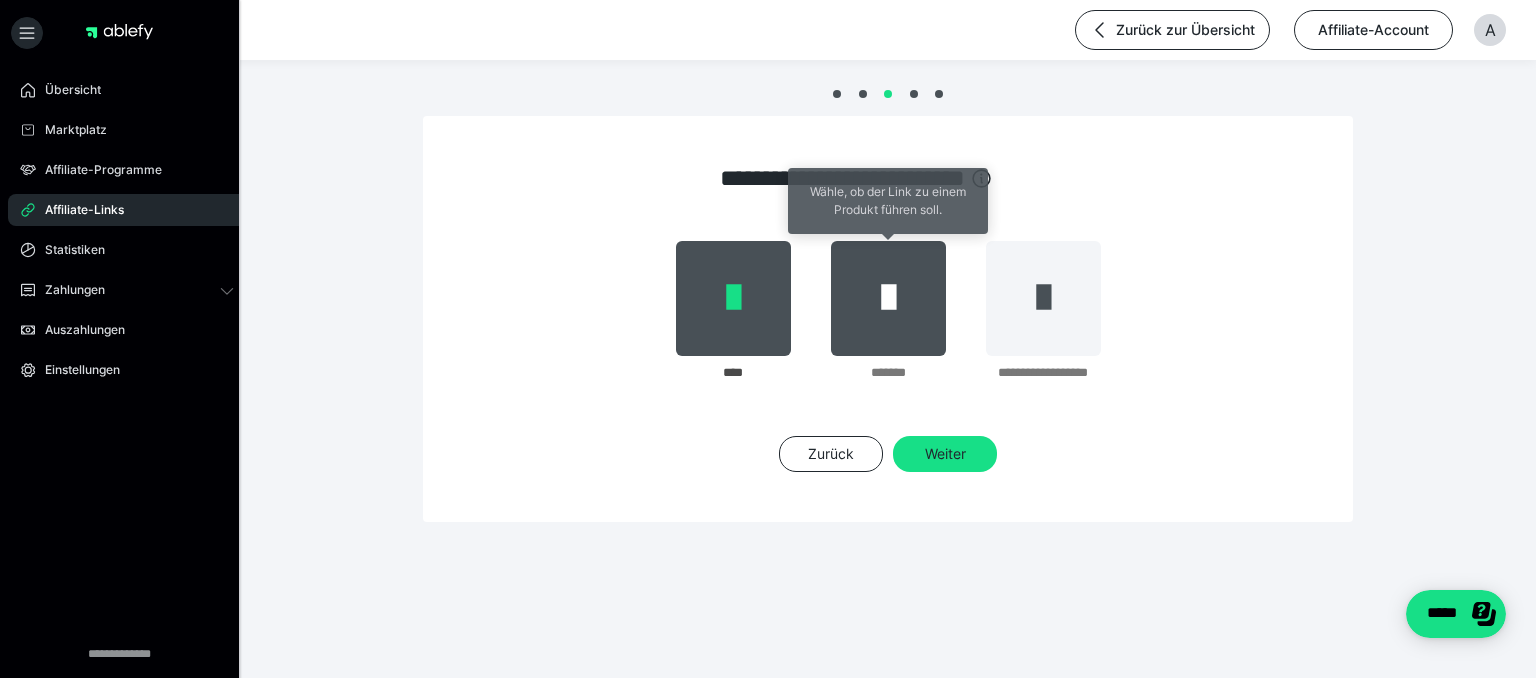 click at bounding box center [888, 298] 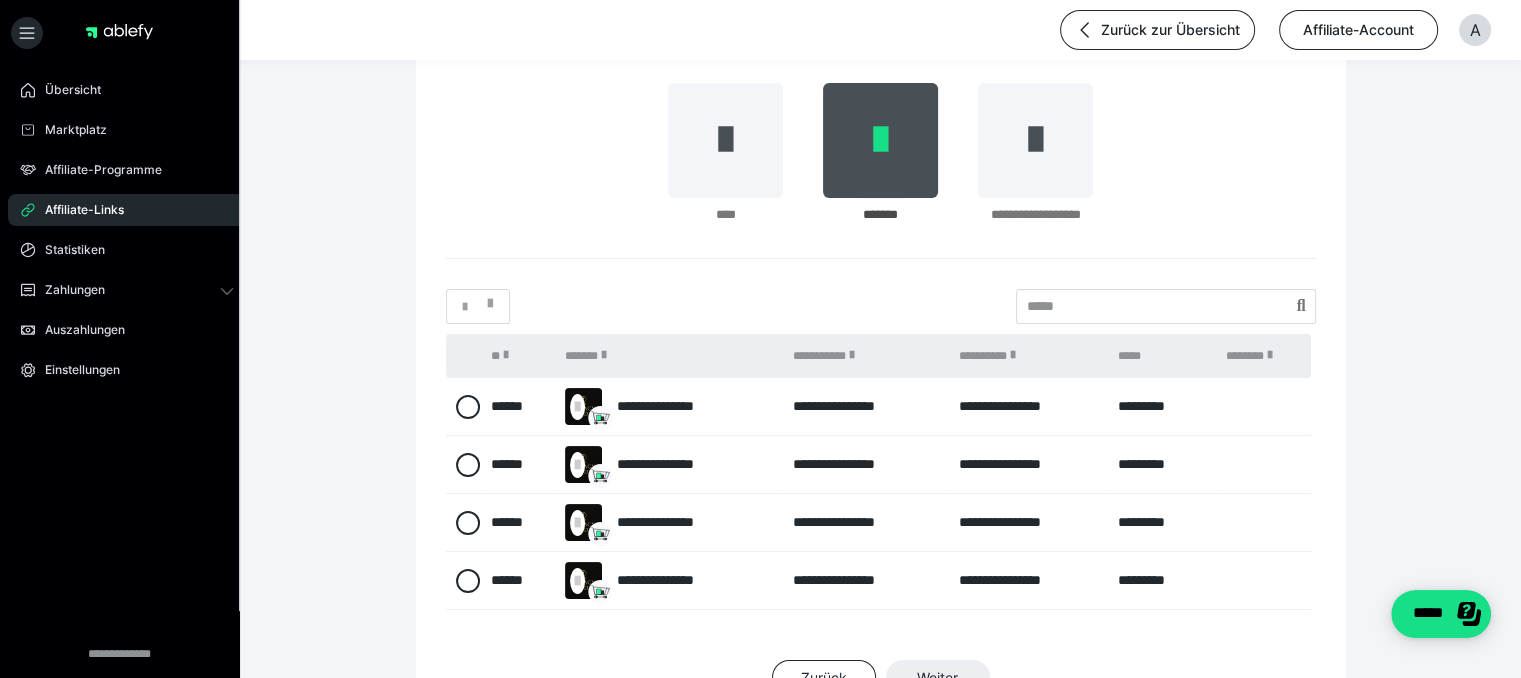 scroll, scrollTop: 161, scrollLeft: 0, axis: vertical 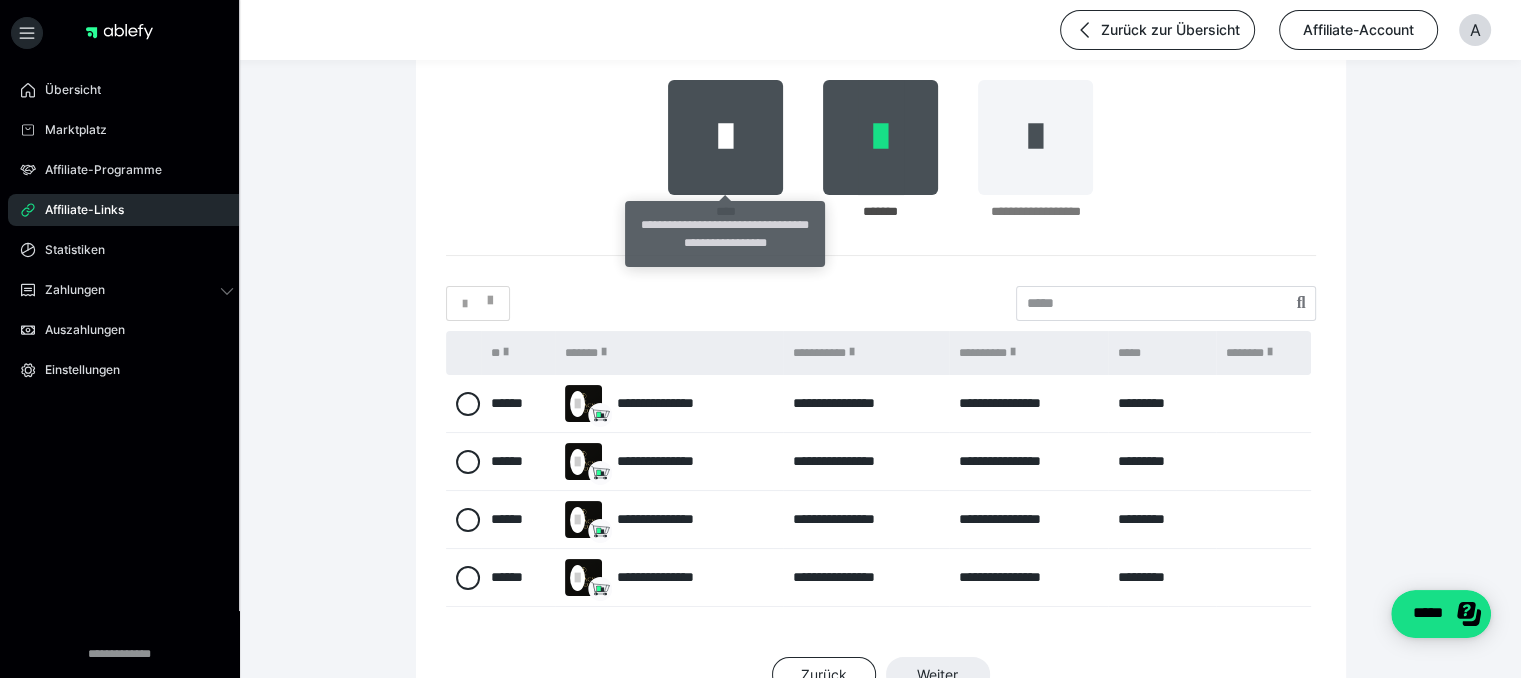 click at bounding box center (725, 137) 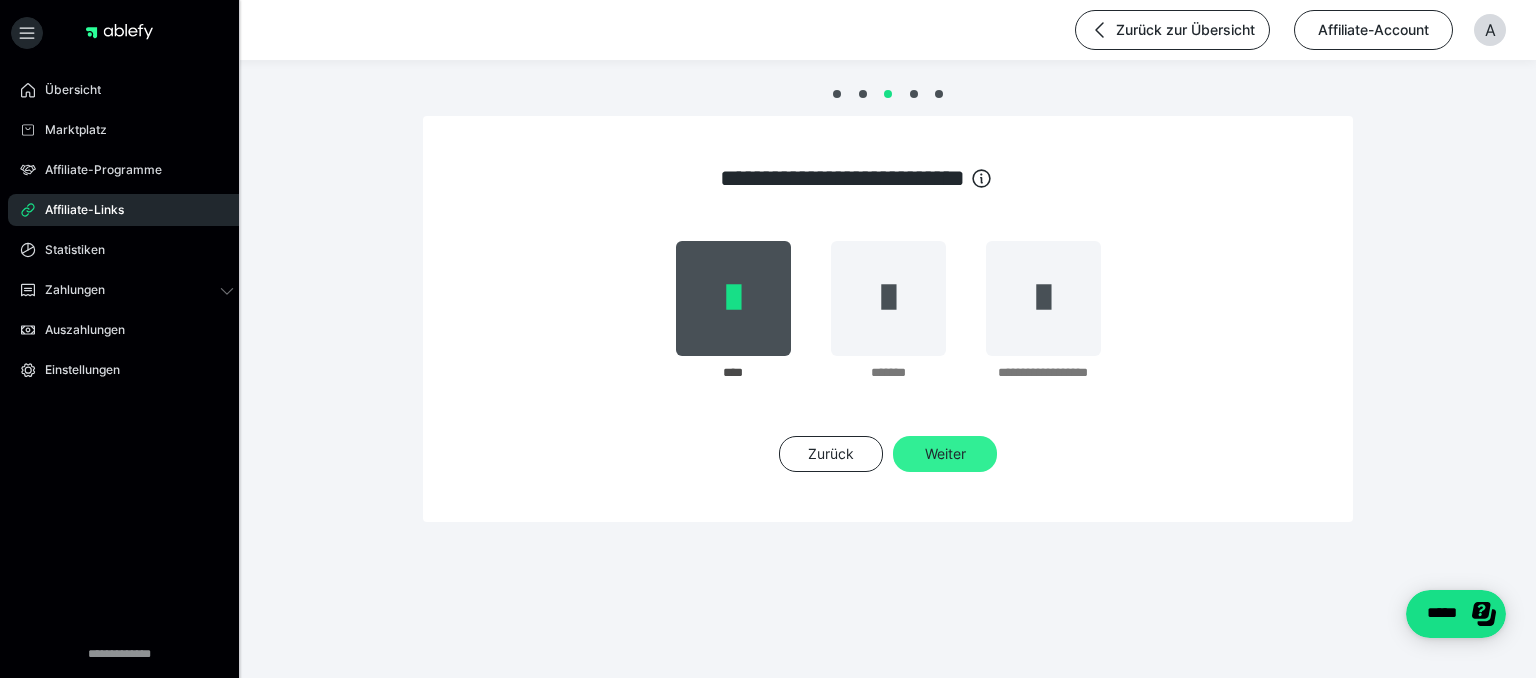 click on "Weiter" at bounding box center (945, 454) 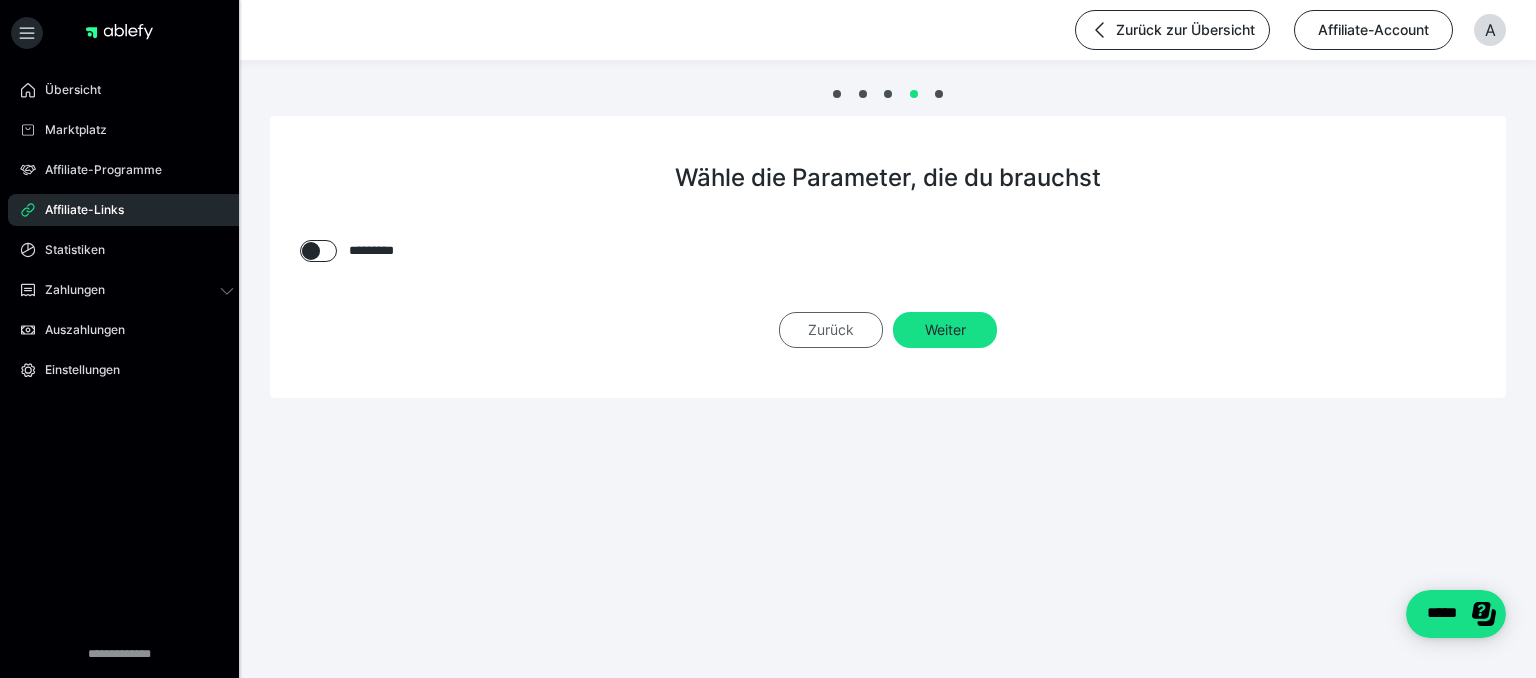 click on "Zurück" at bounding box center [831, 330] 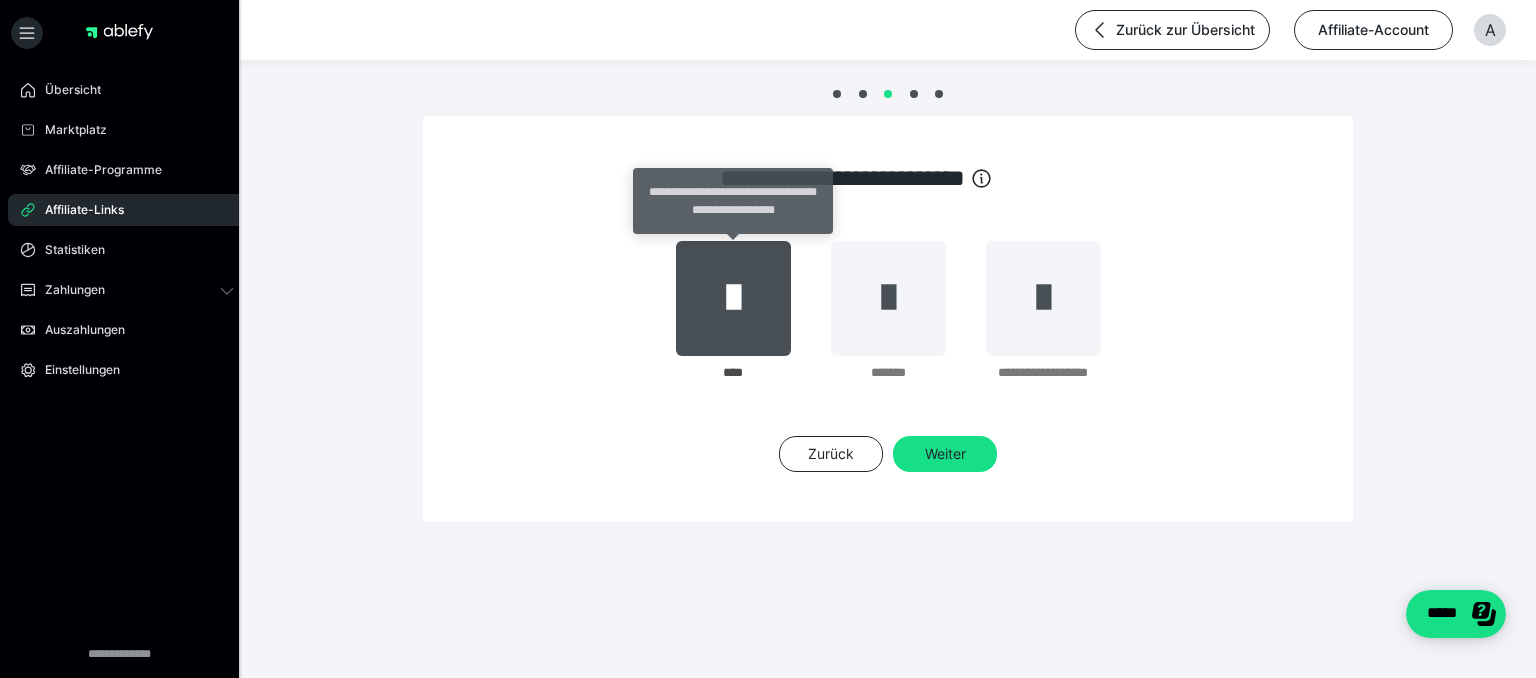 click at bounding box center (733, 298) 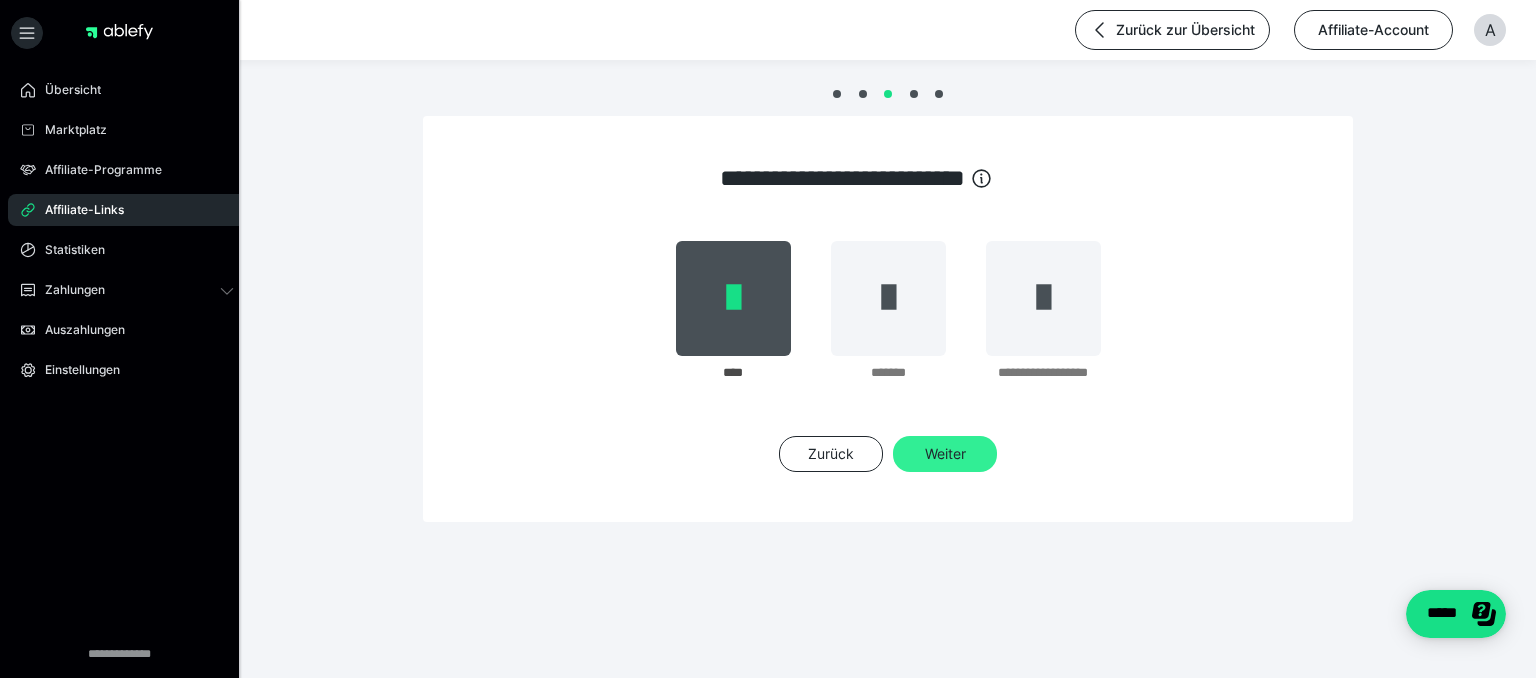 click on "Weiter" at bounding box center [945, 454] 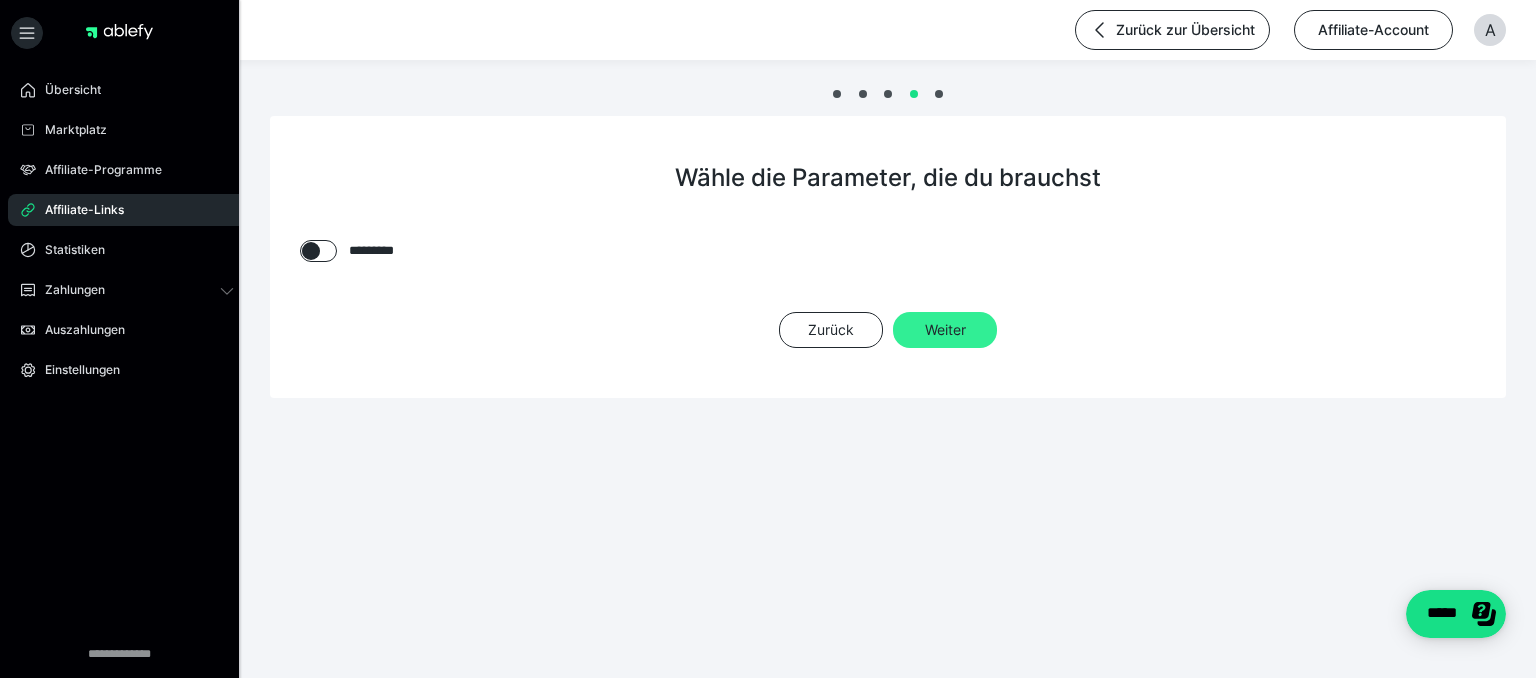 click on "Weiter" at bounding box center [945, 330] 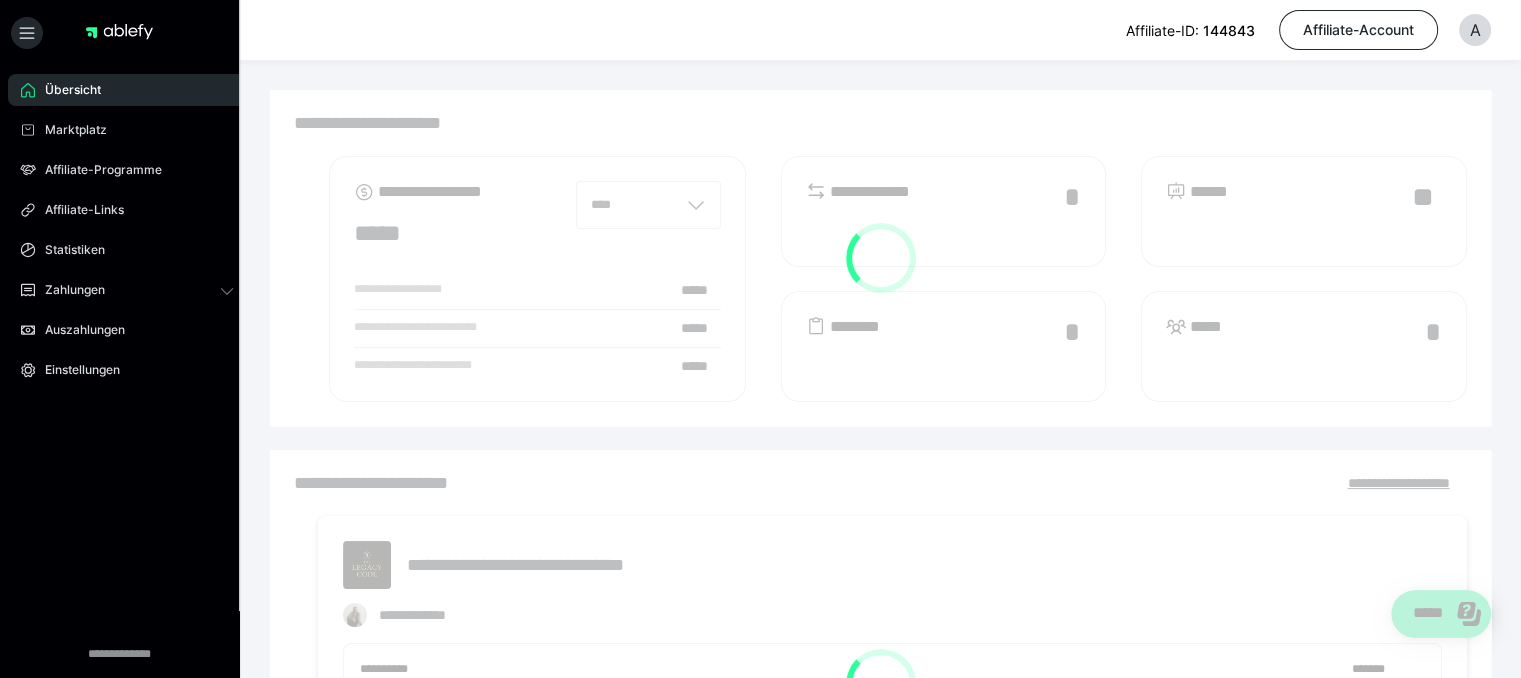 scroll, scrollTop: 420, scrollLeft: 0, axis: vertical 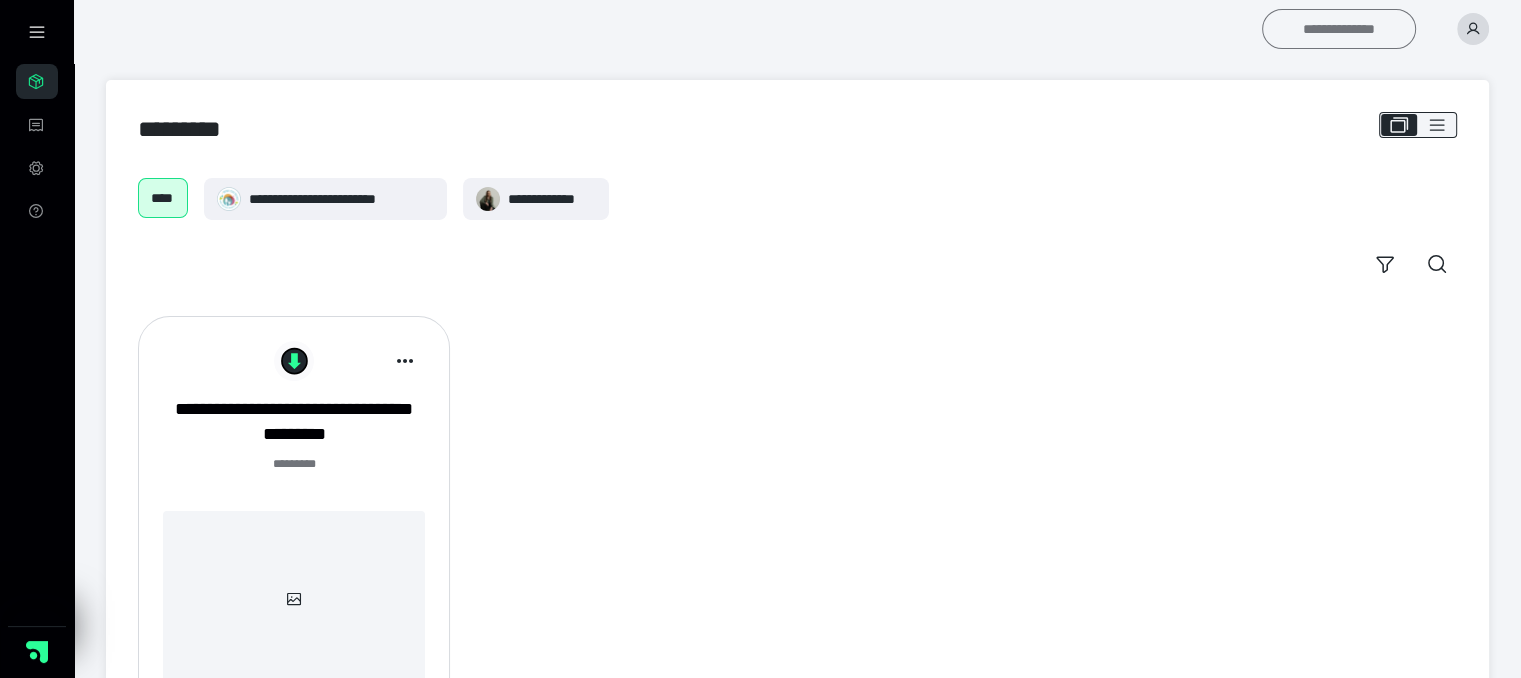 click on "**********" at bounding box center [1339, 29] 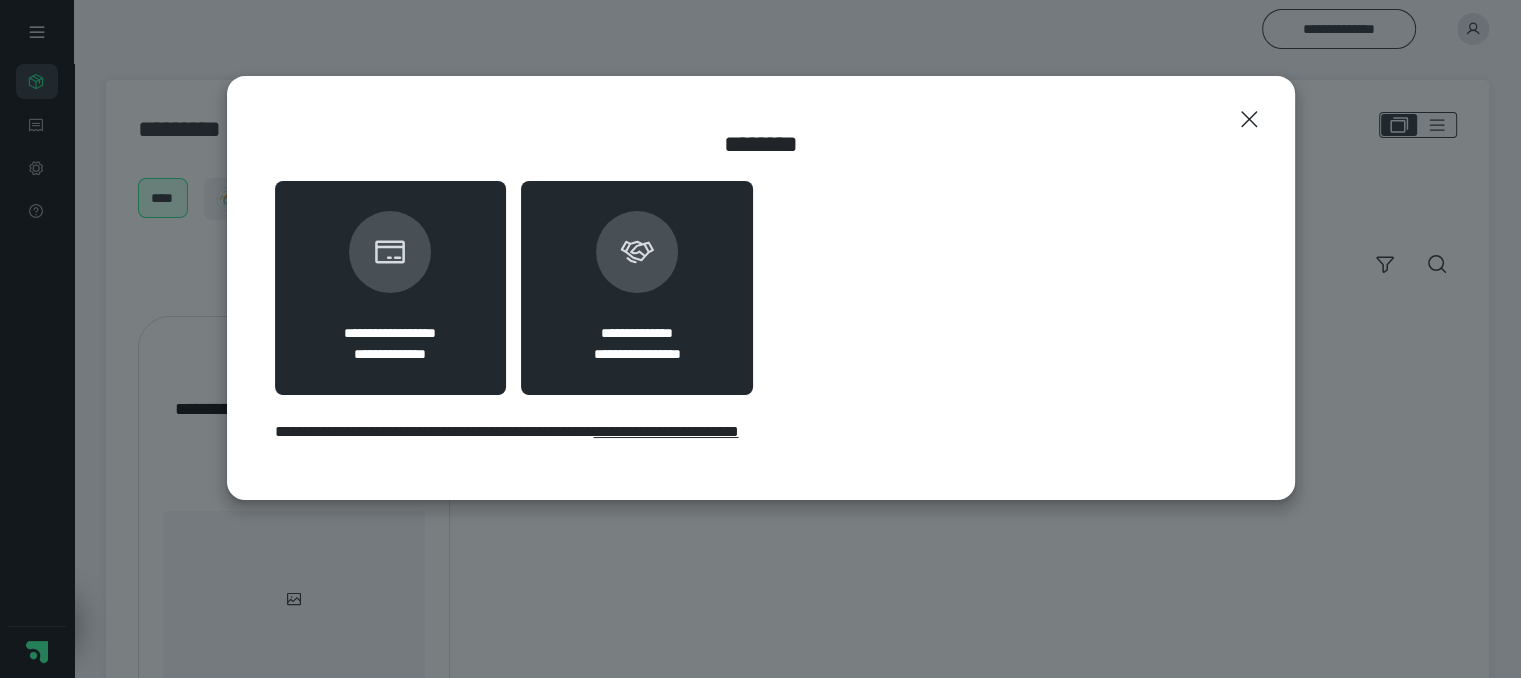 click on "**********" at bounding box center (637, 288) 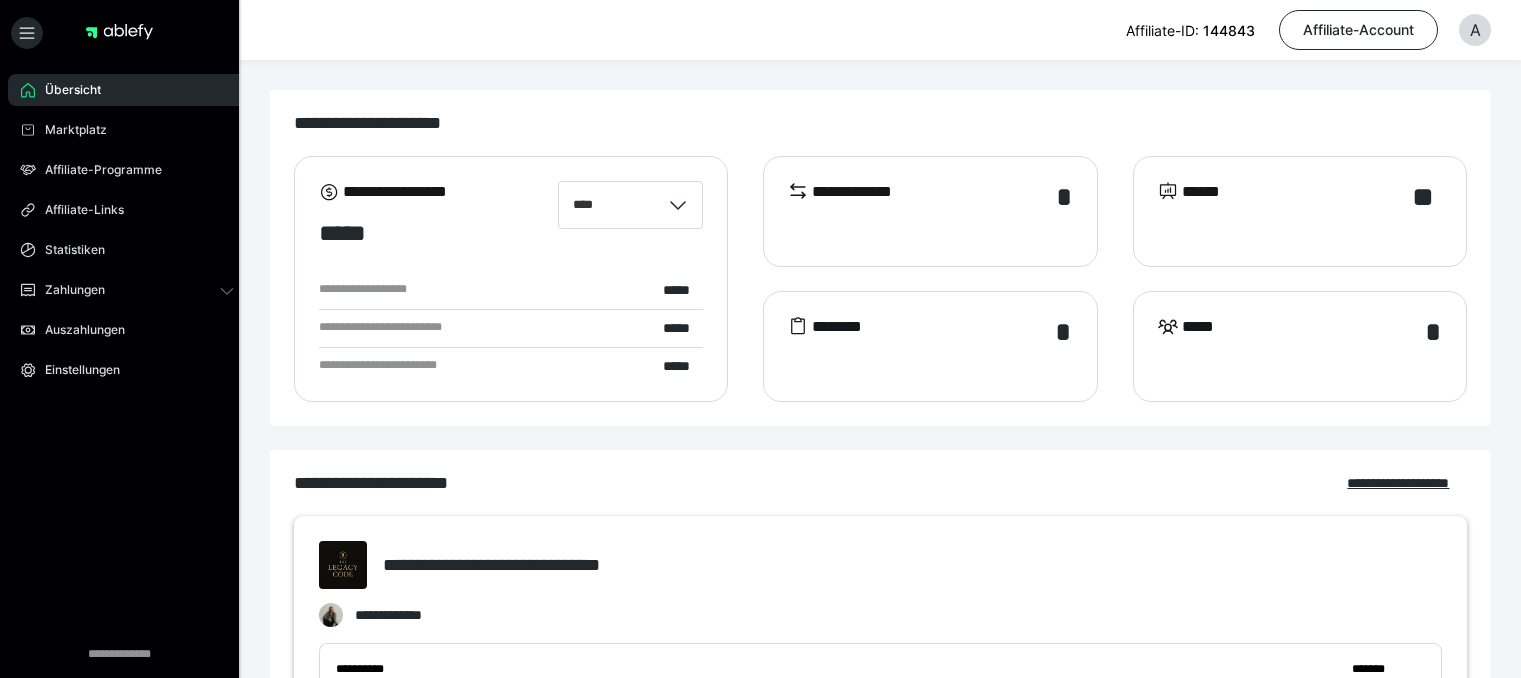 scroll, scrollTop: 0, scrollLeft: 0, axis: both 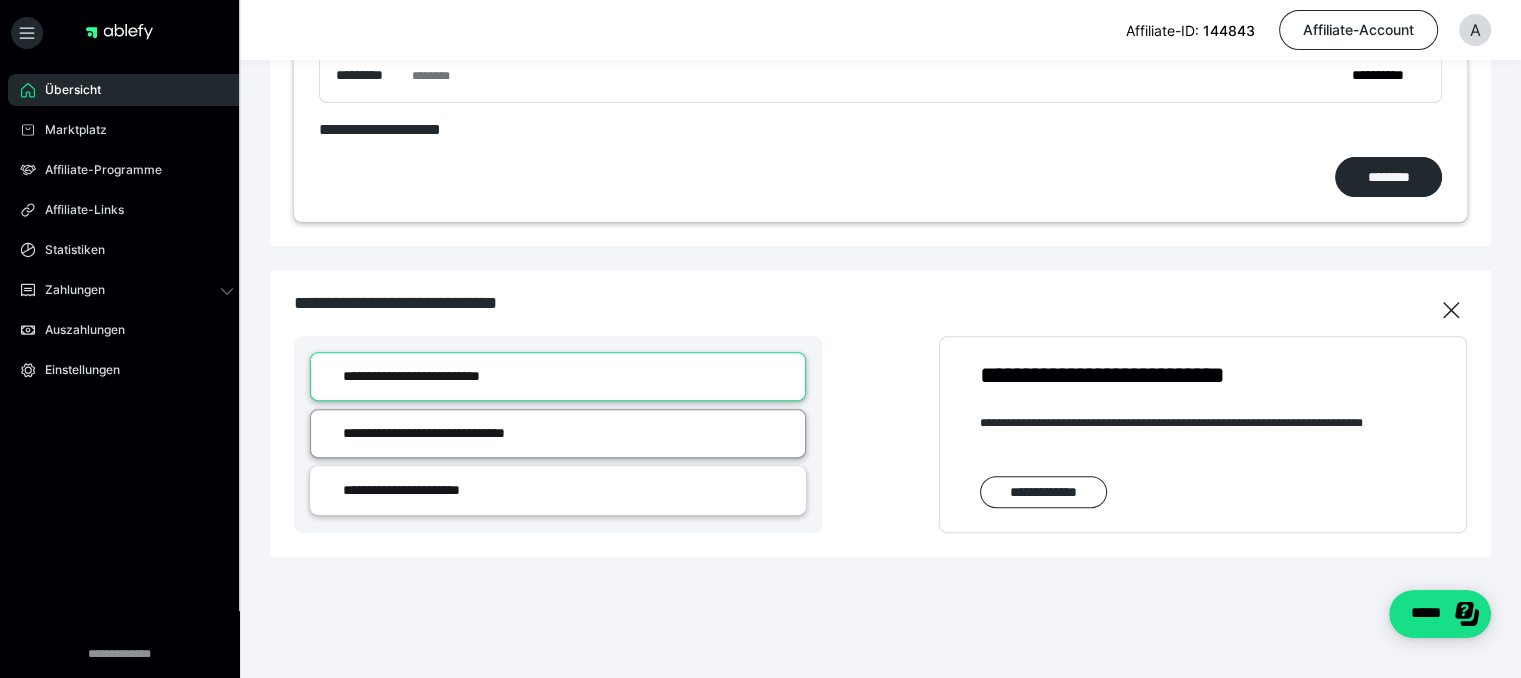 click on "**********" at bounding box center (558, 433) 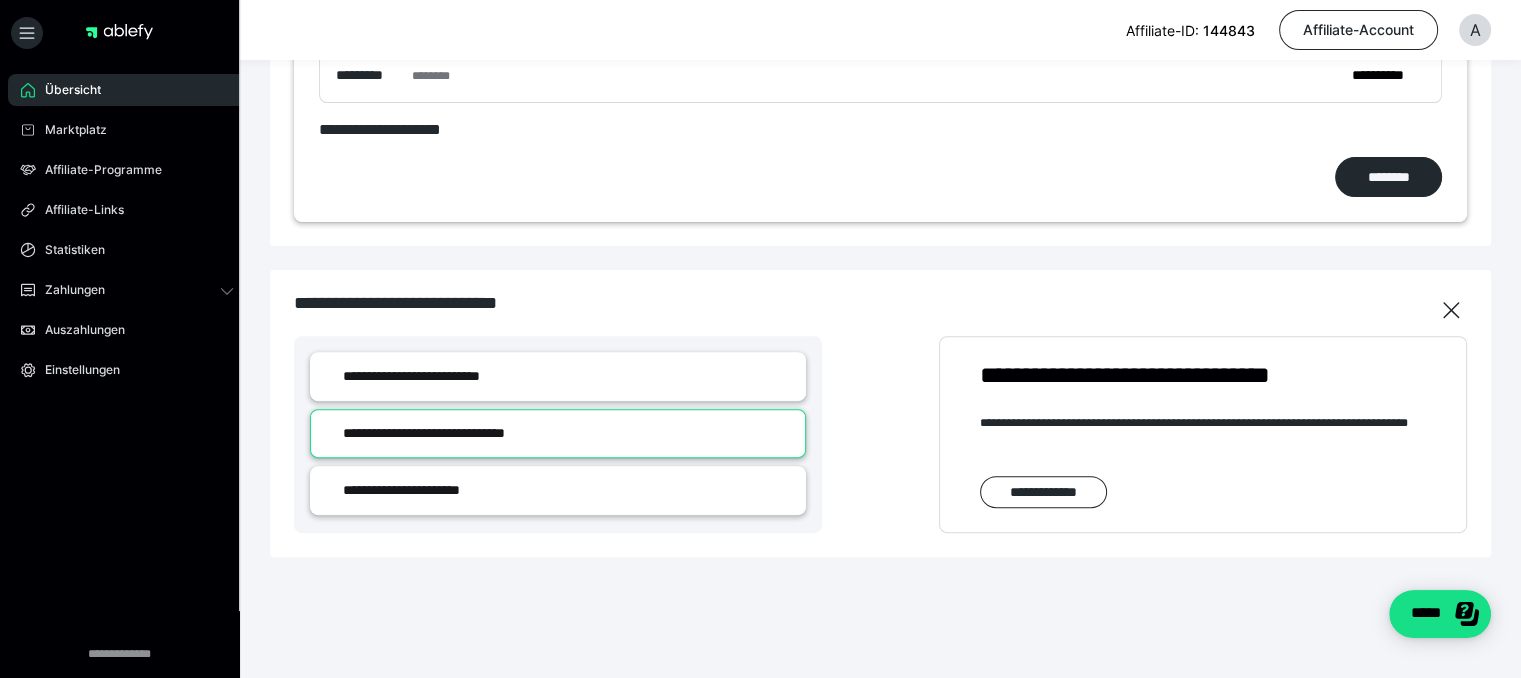 click on "**********" at bounding box center (558, 433) 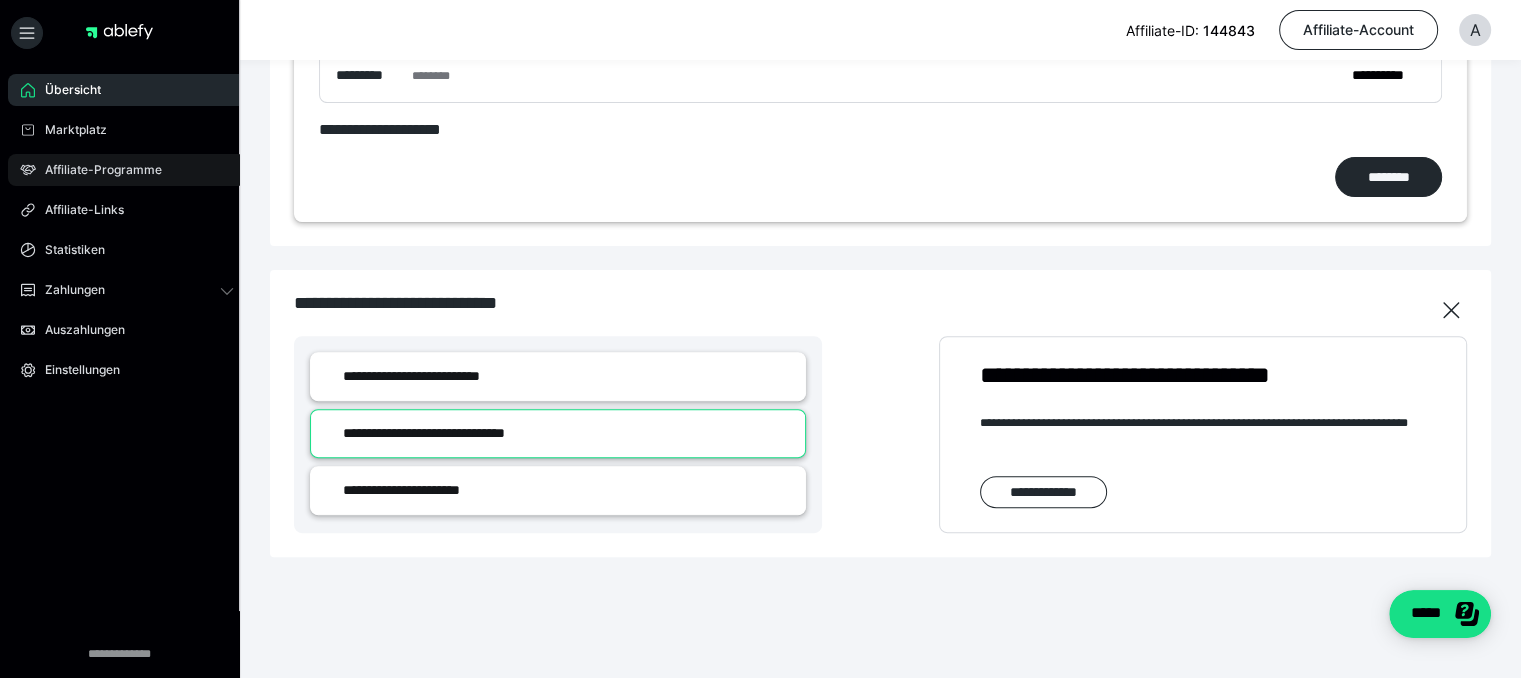 click on "Affiliate-Programme" at bounding box center (96, 170) 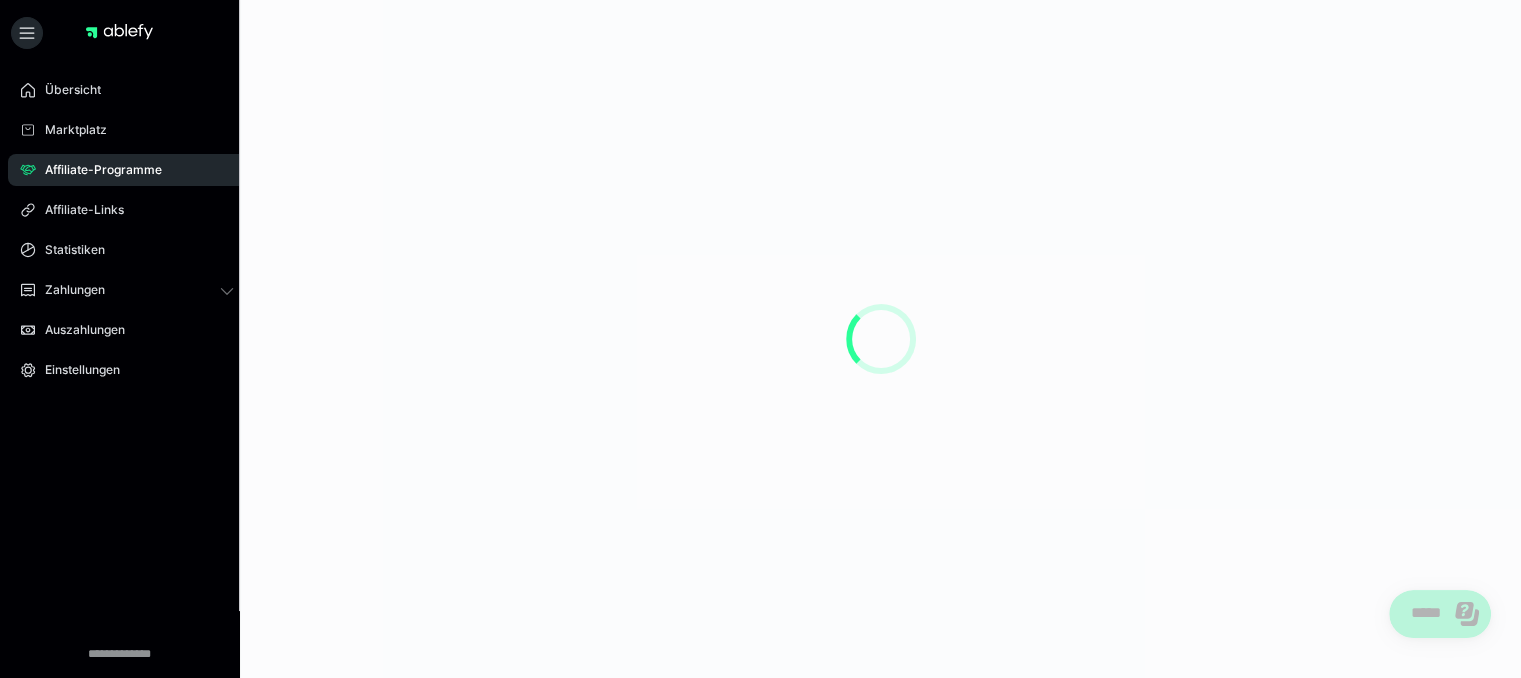 scroll, scrollTop: 0, scrollLeft: 0, axis: both 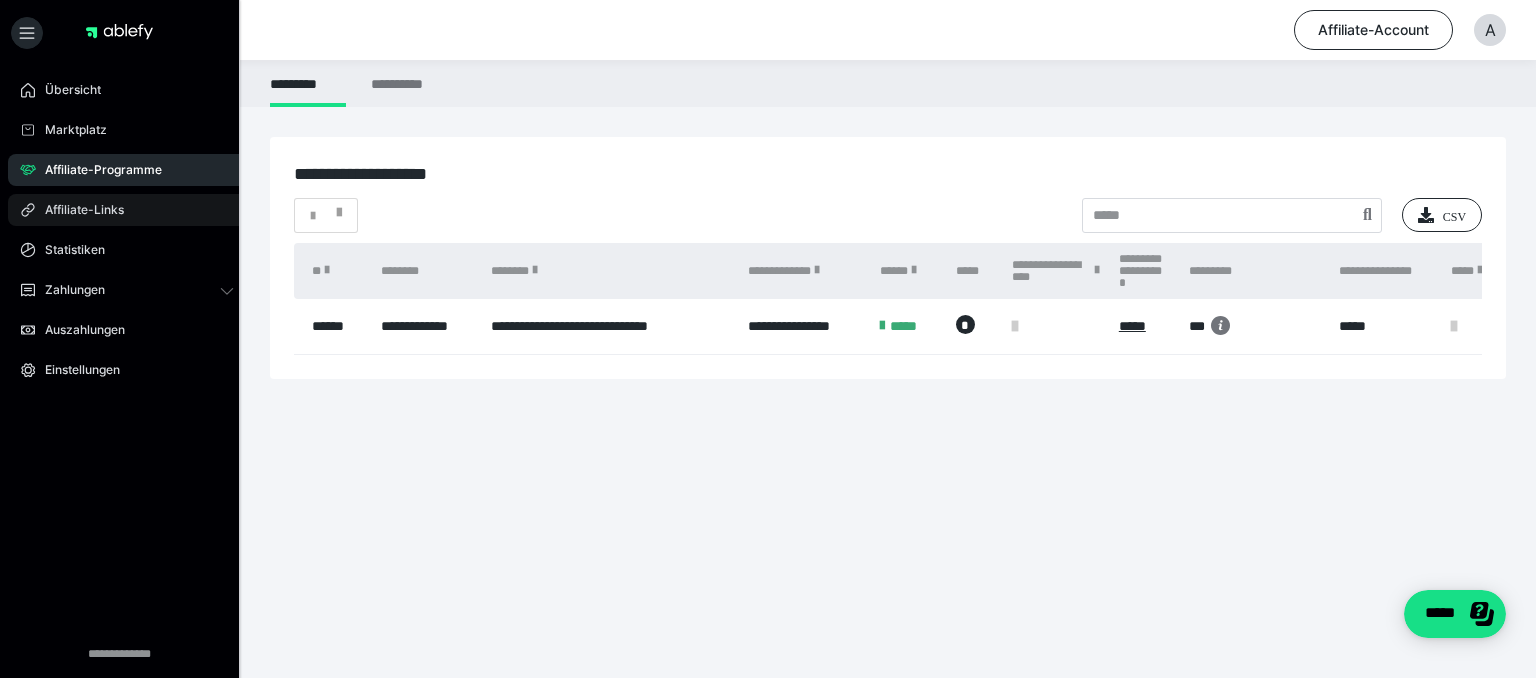 click on "Affiliate-Links" at bounding box center (77, 210) 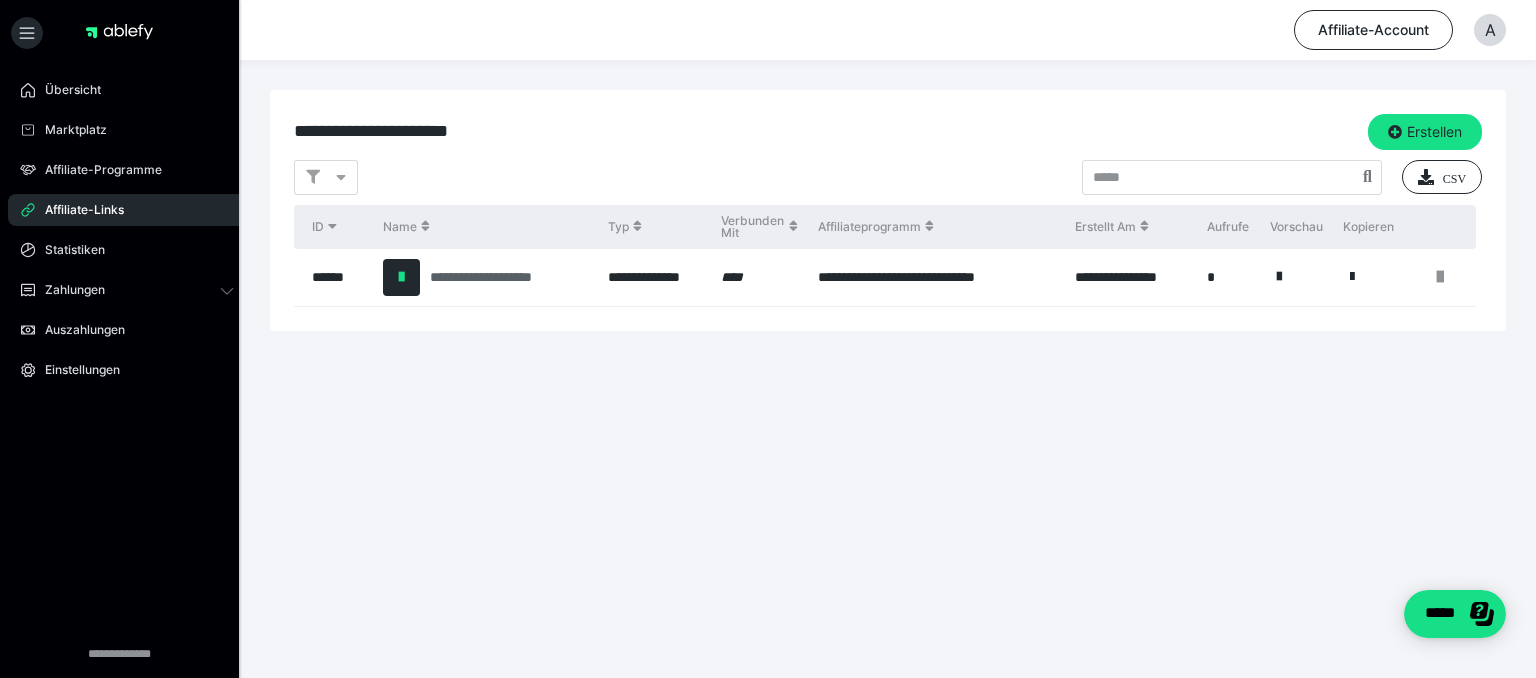 click on "**********" at bounding box center (509, 277) 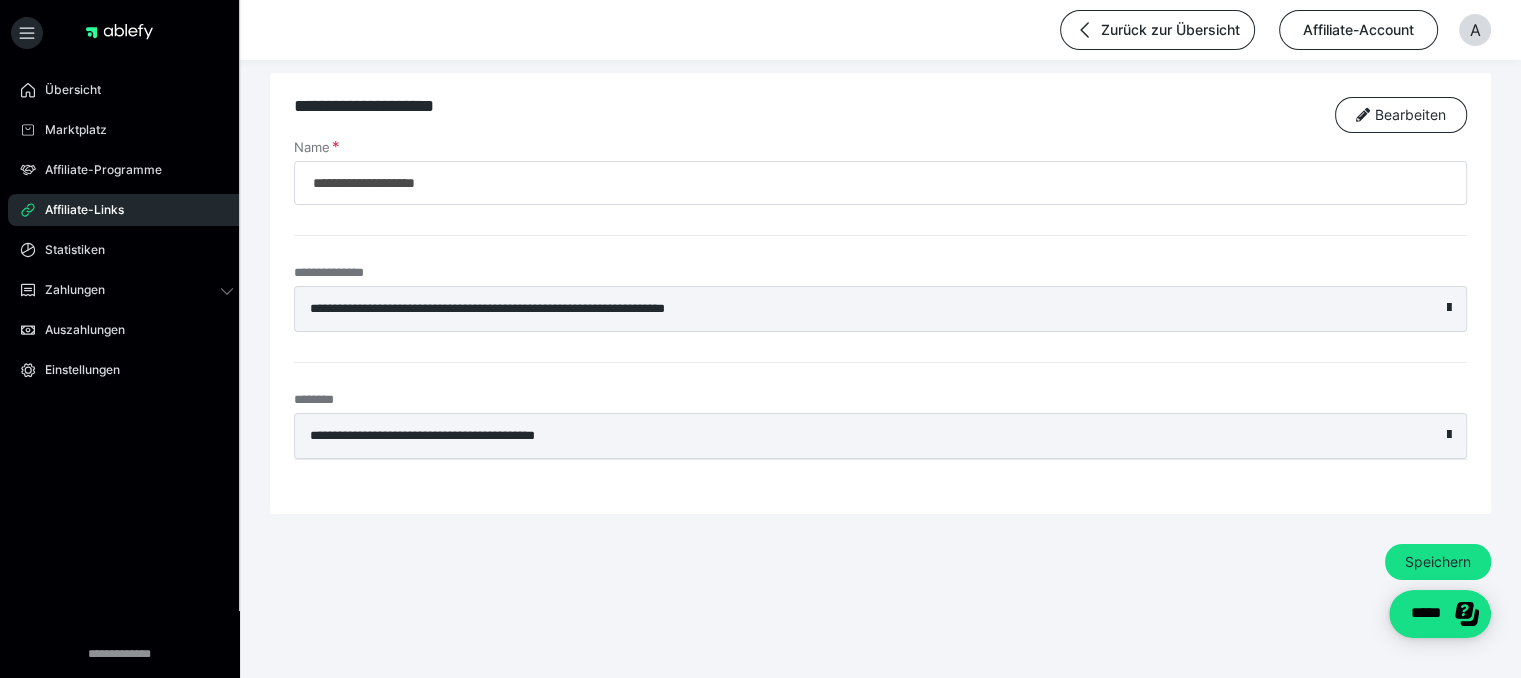 scroll, scrollTop: 0, scrollLeft: 0, axis: both 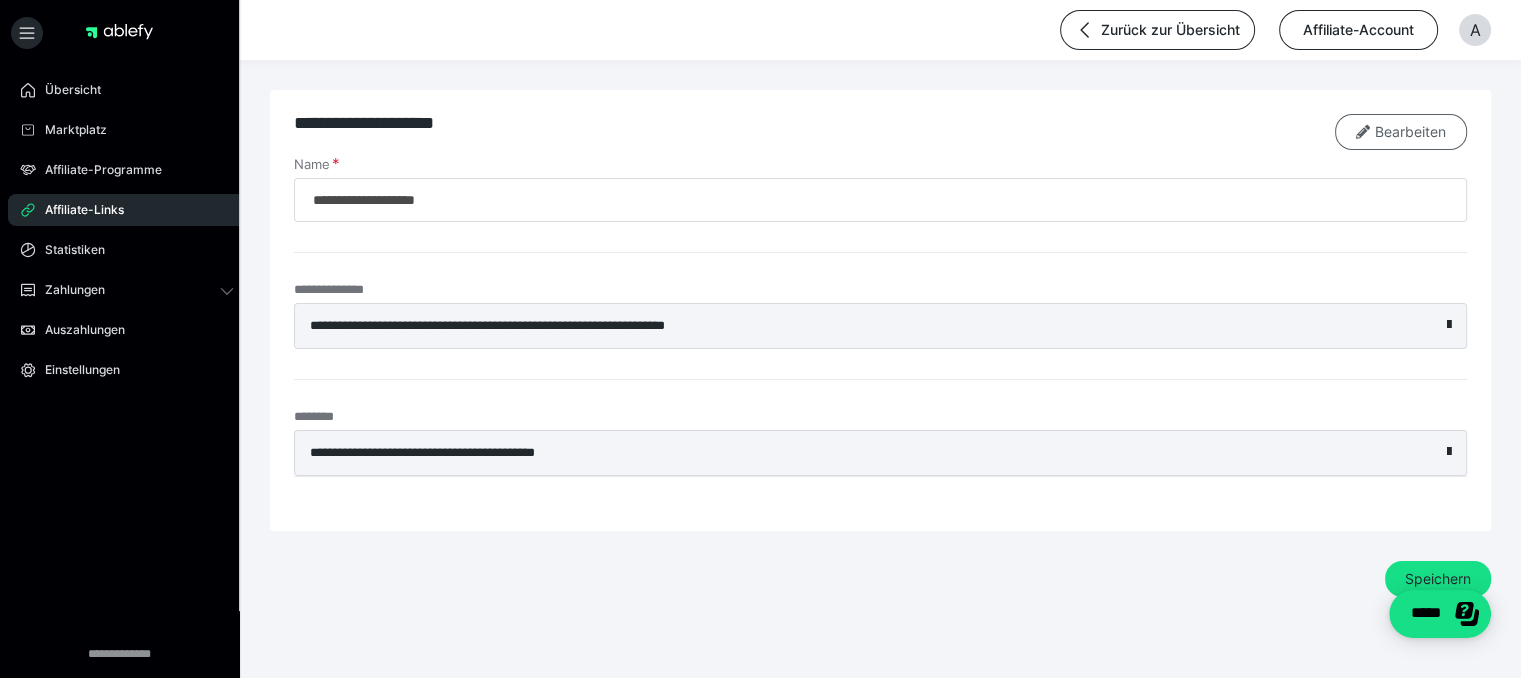 click on "Bearbeiten" at bounding box center [1401, 132] 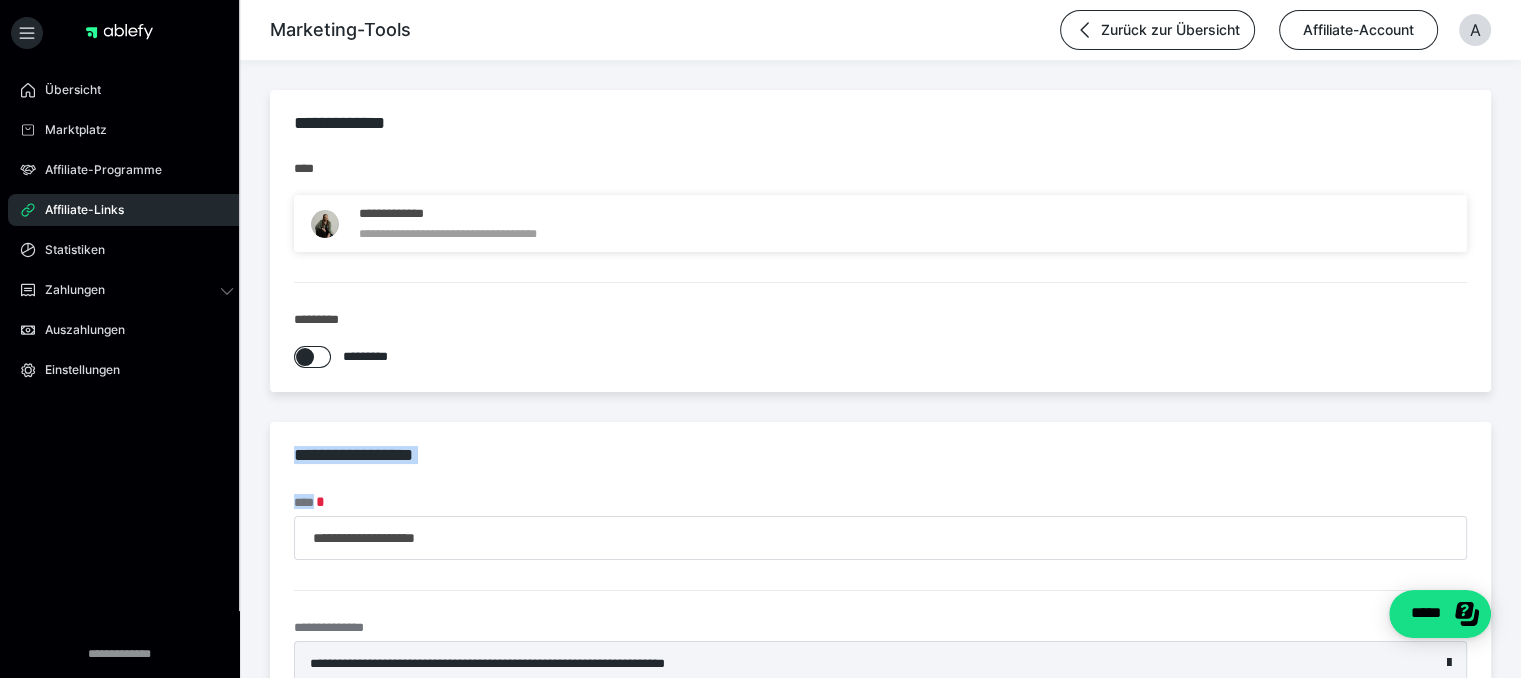 drag, startPoint x: 1519, startPoint y: 326, endPoint x: 1533, endPoint y: 490, distance: 164.59648 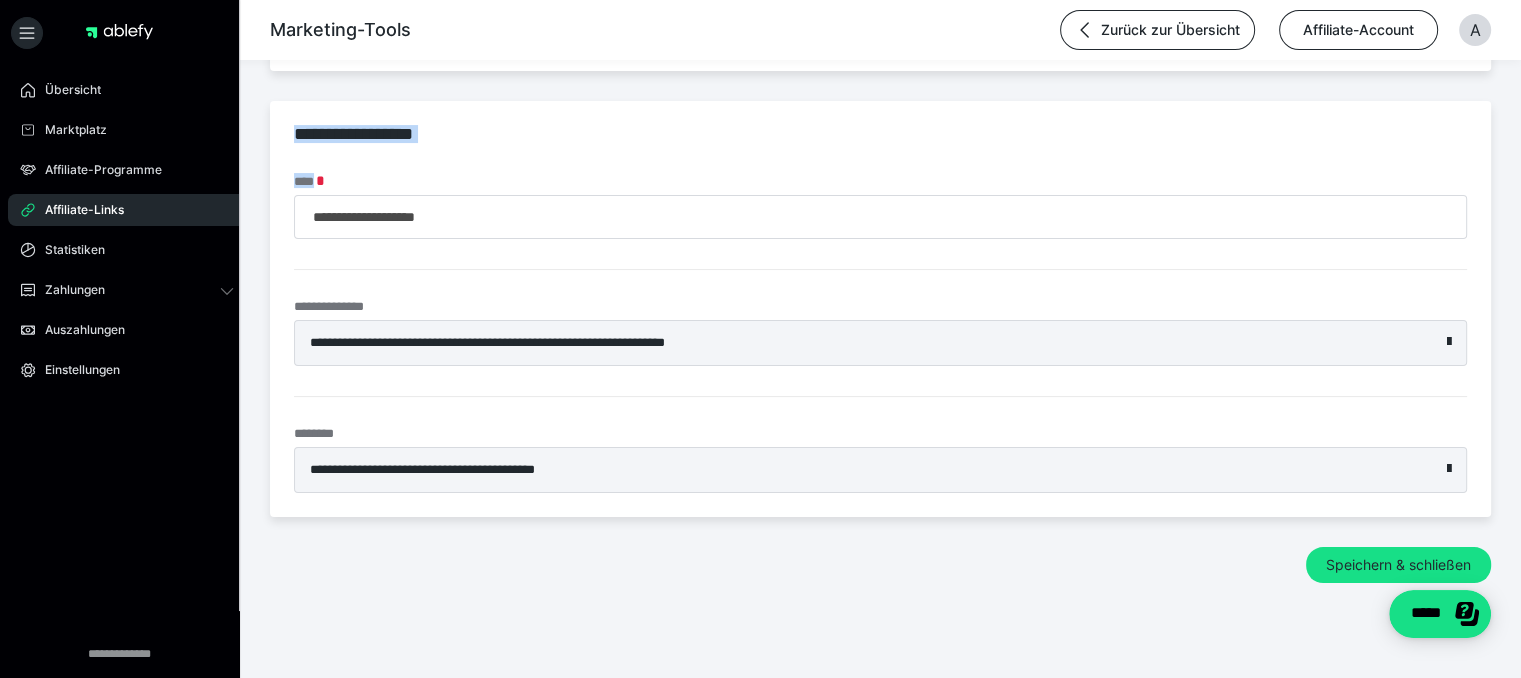 scroll, scrollTop: 324, scrollLeft: 0, axis: vertical 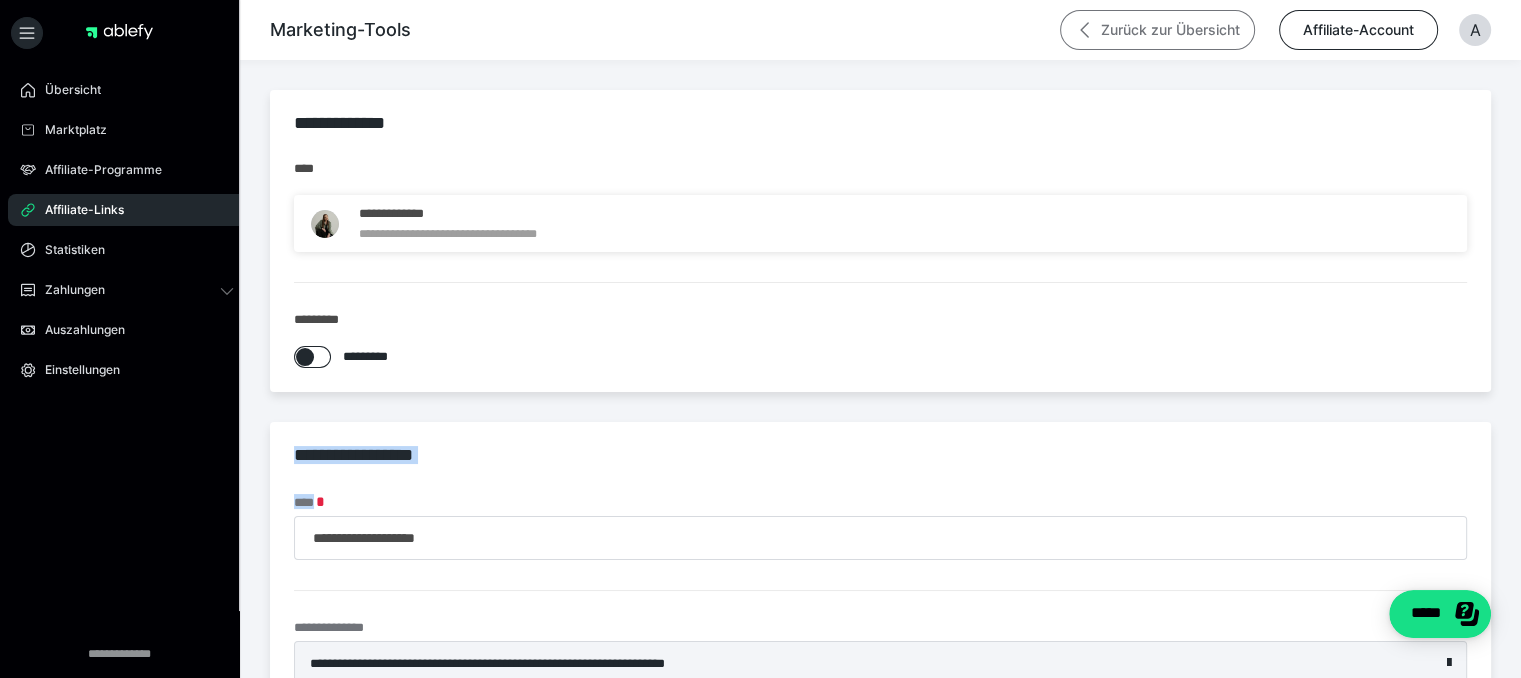 drag, startPoint x: 1178, startPoint y: 43, endPoint x: 1163, endPoint y: 41, distance: 15.132746 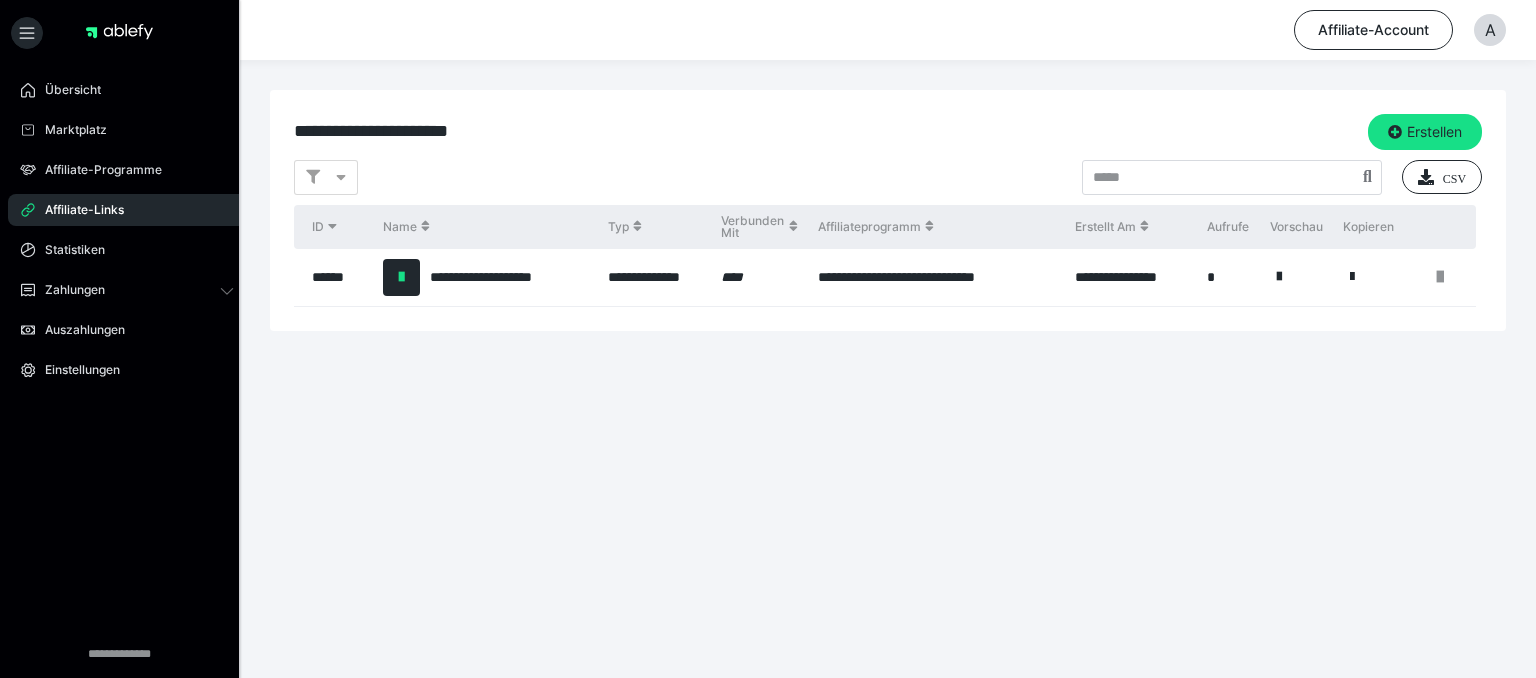 scroll, scrollTop: 0, scrollLeft: 0, axis: both 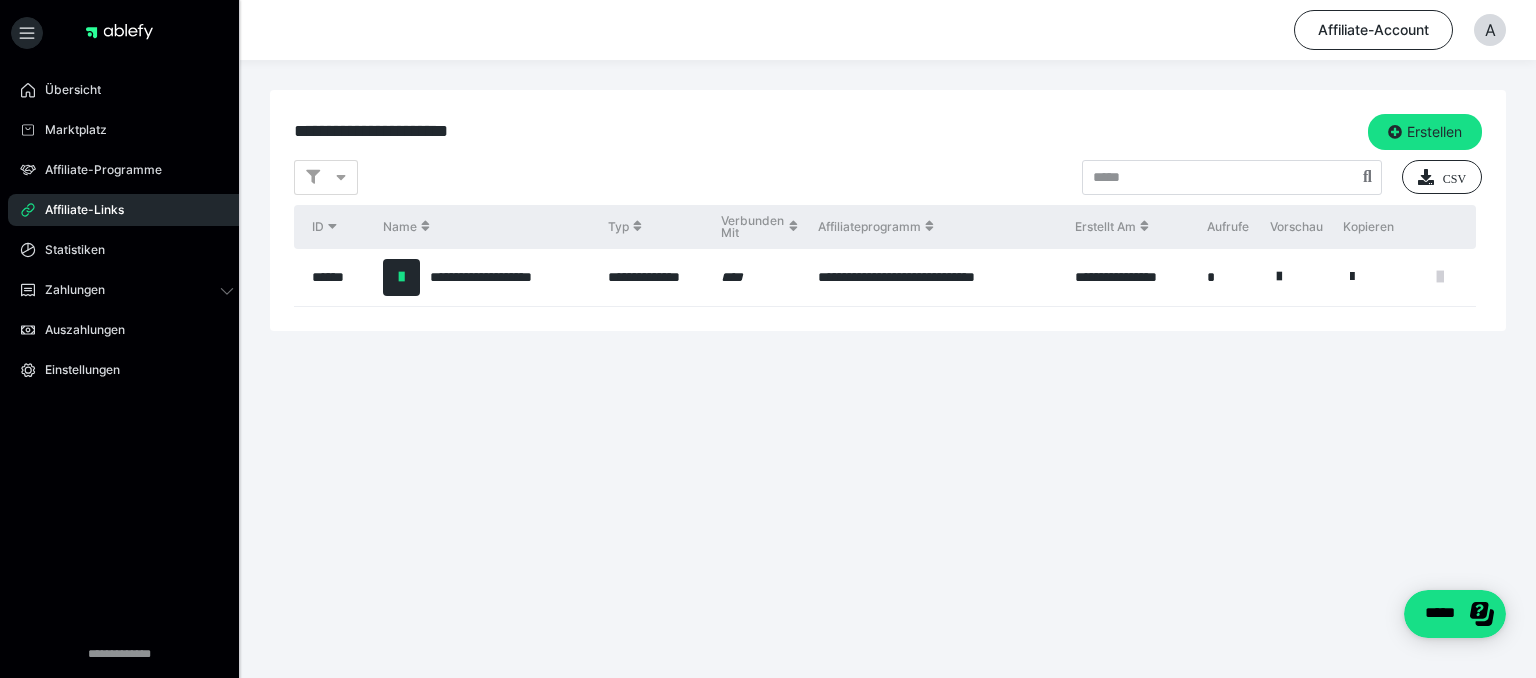 click at bounding box center (1440, 277) 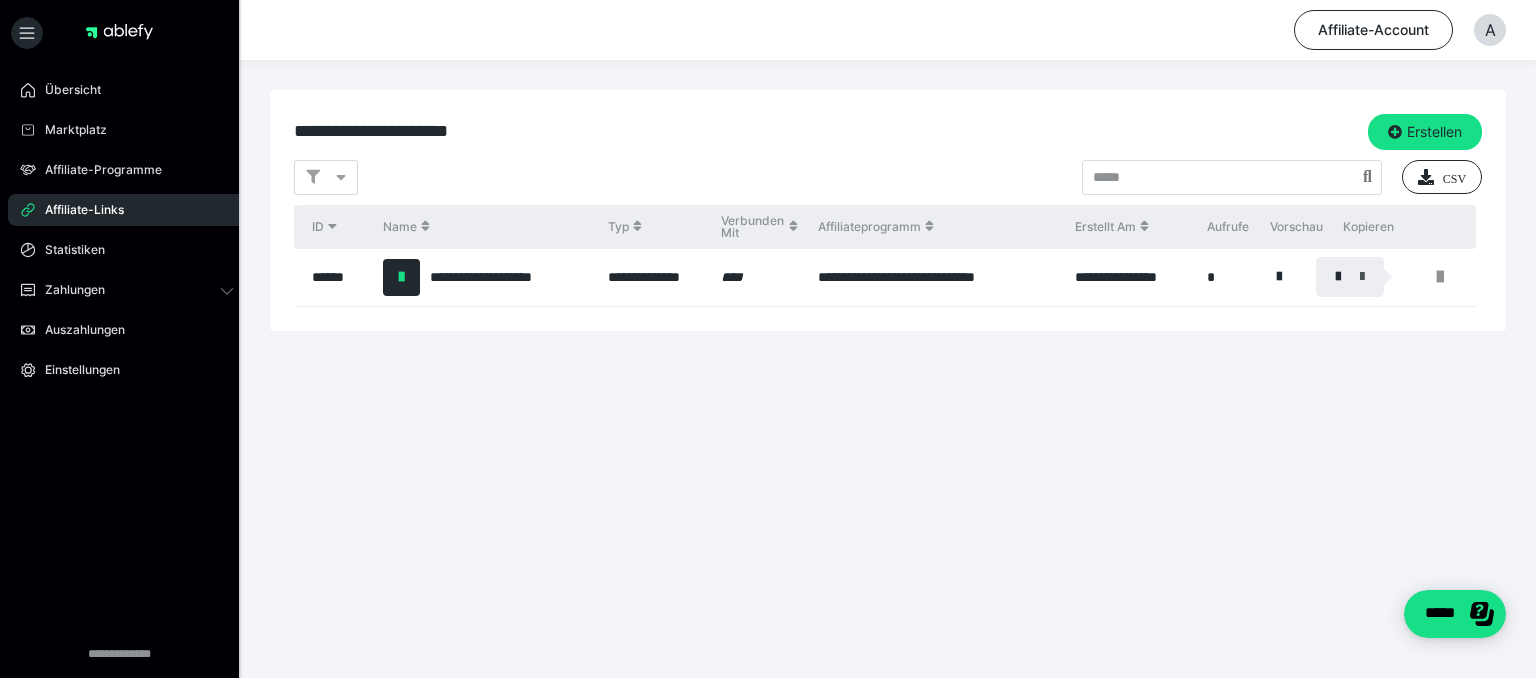 click at bounding box center (1362, 277) 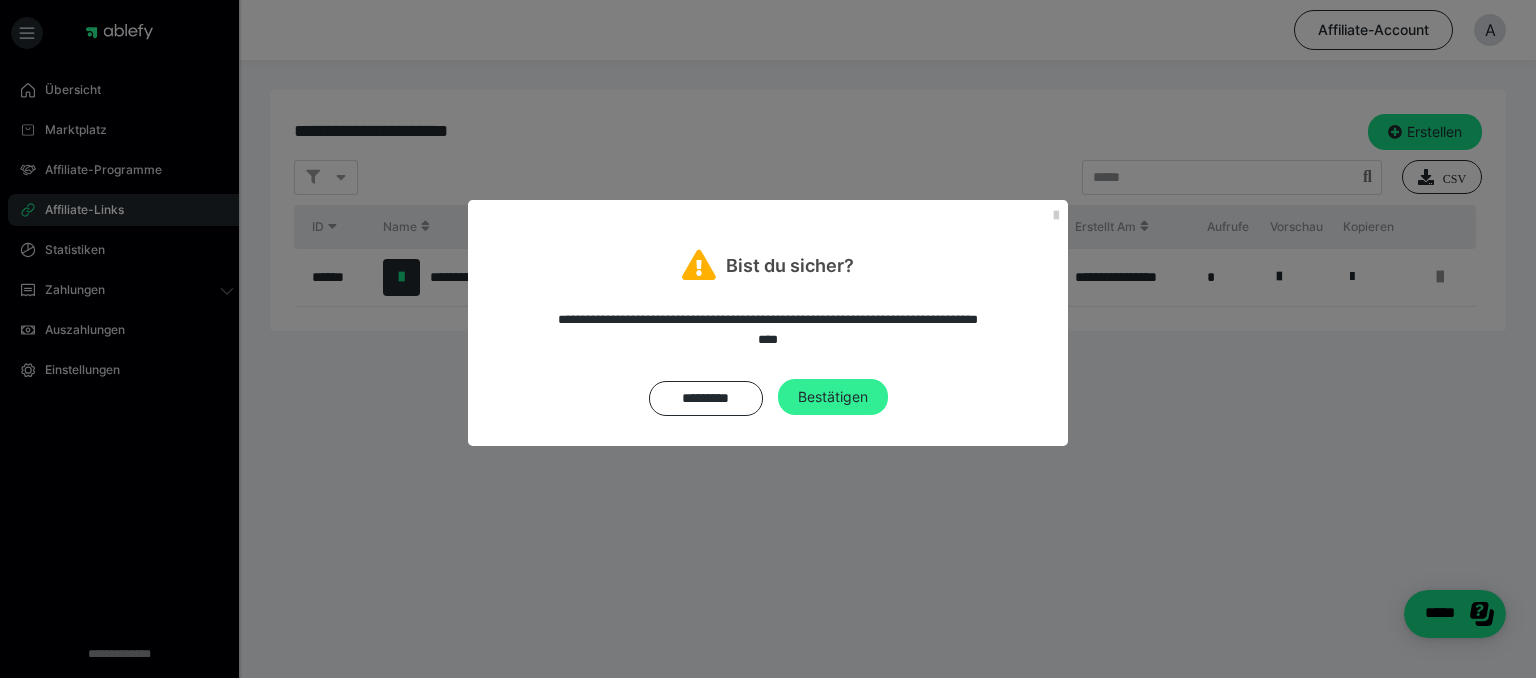 click on "Bestätigen" at bounding box center [833, 397] 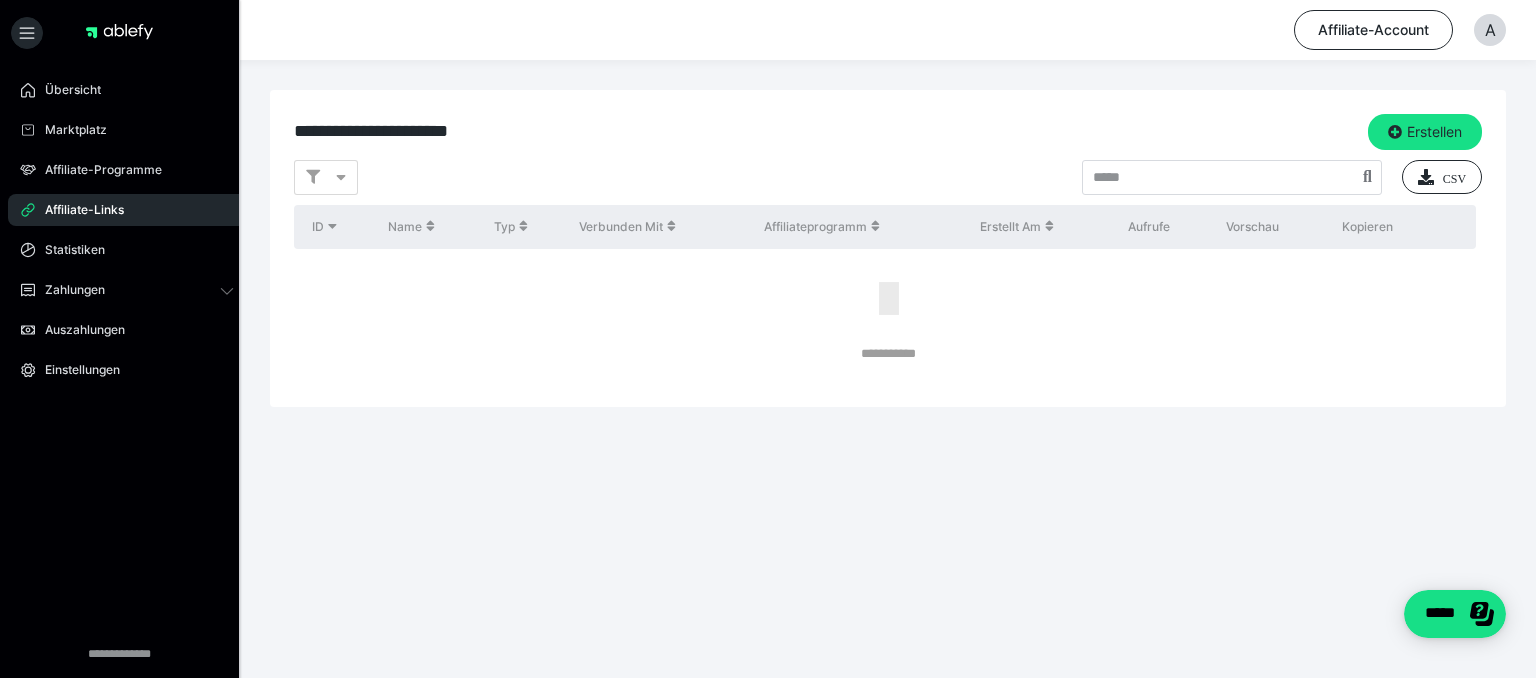 click on "Affiliate-Links" at bounding box center (127, 210) 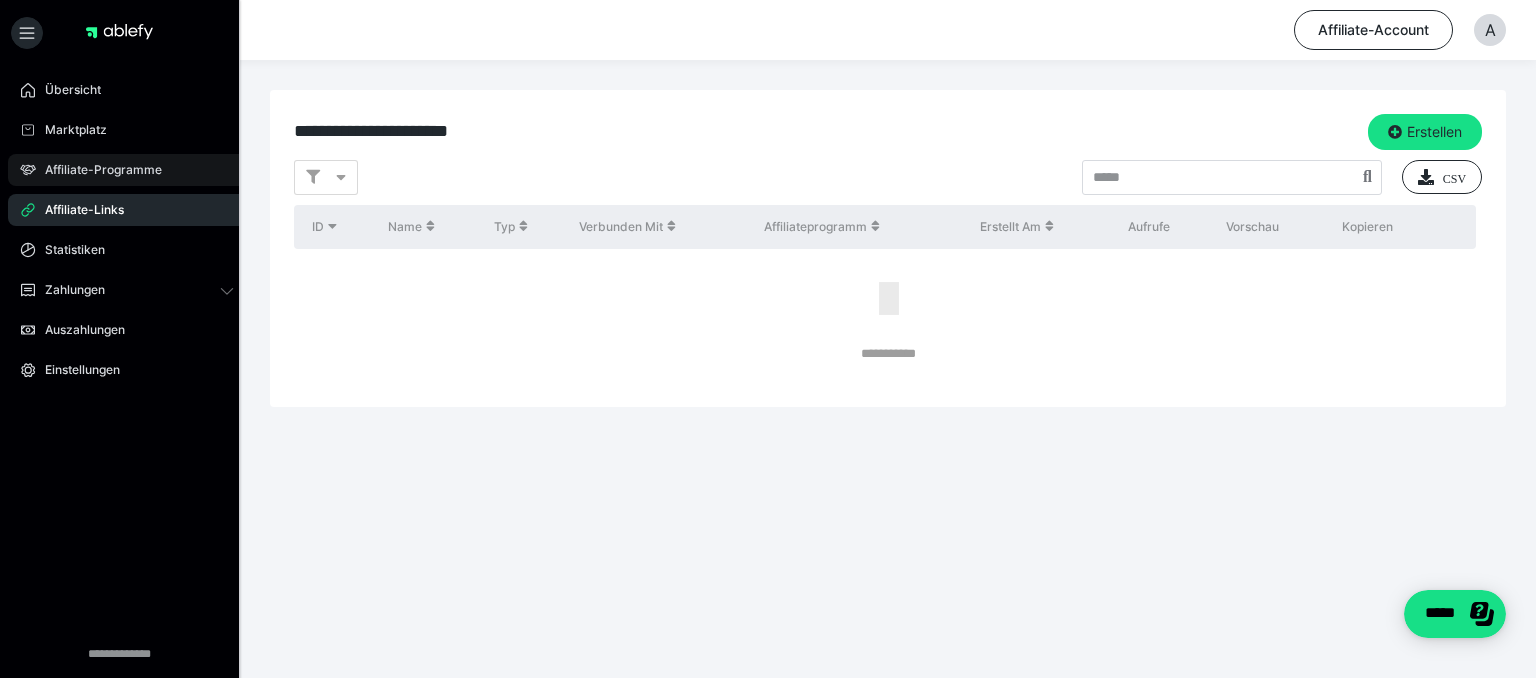 click on "Affiliate-Programme" at bounding box center (96, 170) 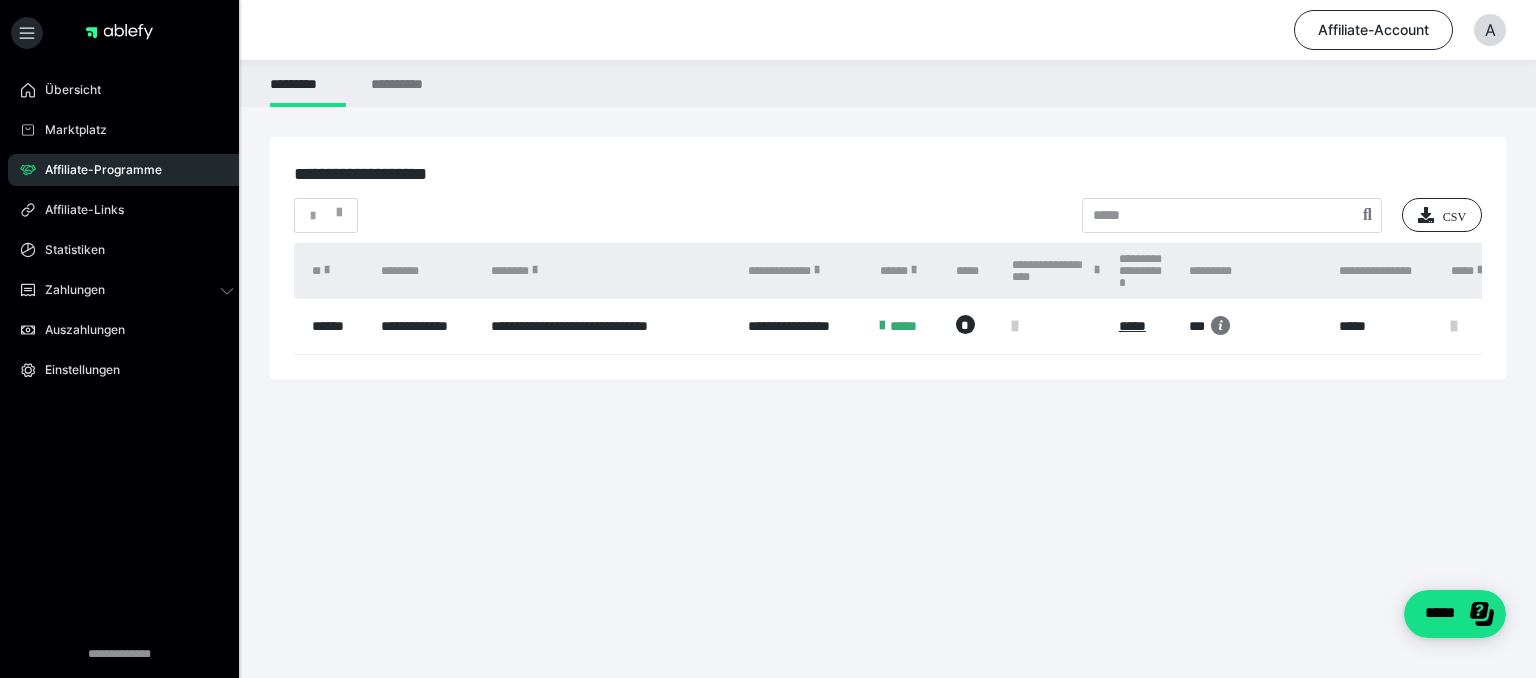 drag, startPoint x: 1516, startPoint y: 205, endPoint x: 1530, endPoint y: 467, distance: 262.37378 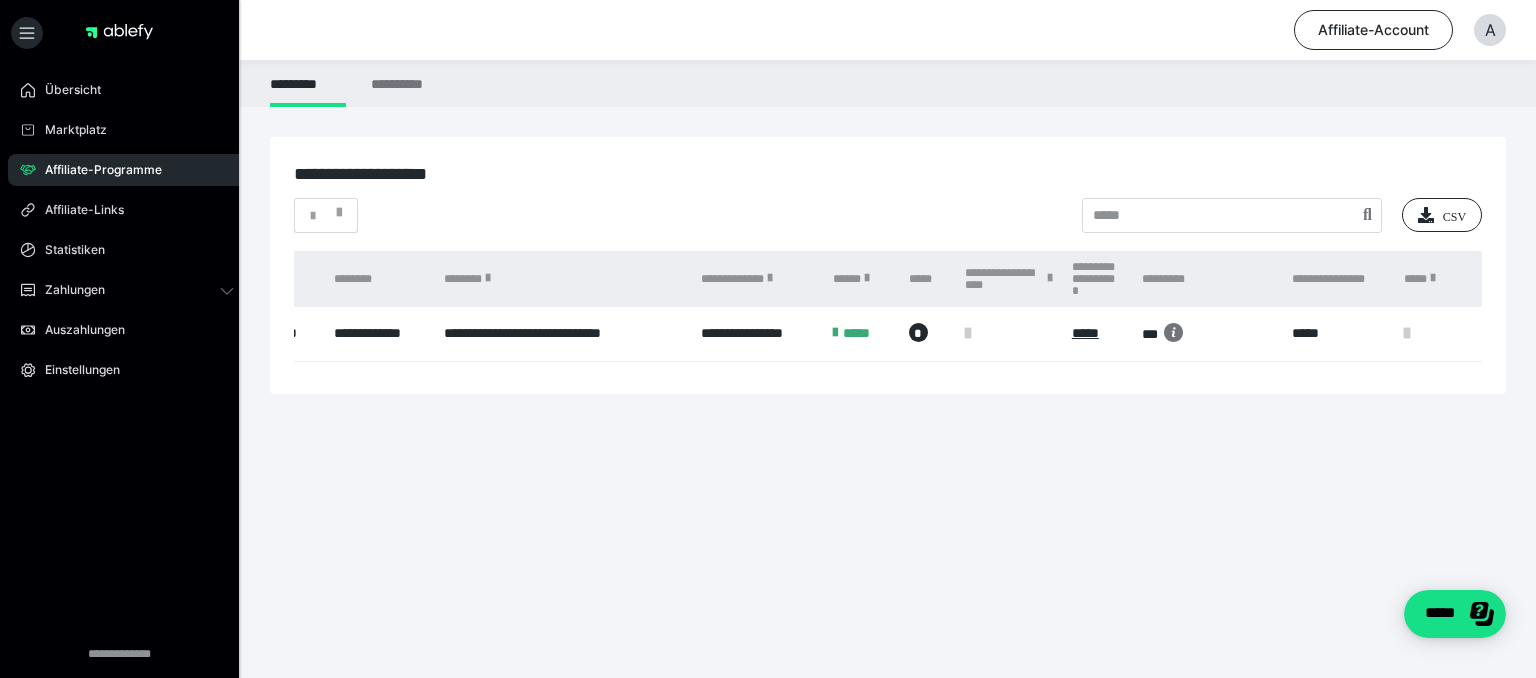 scroll, scrollTop: 0, scrollLeft: 0, axis: both 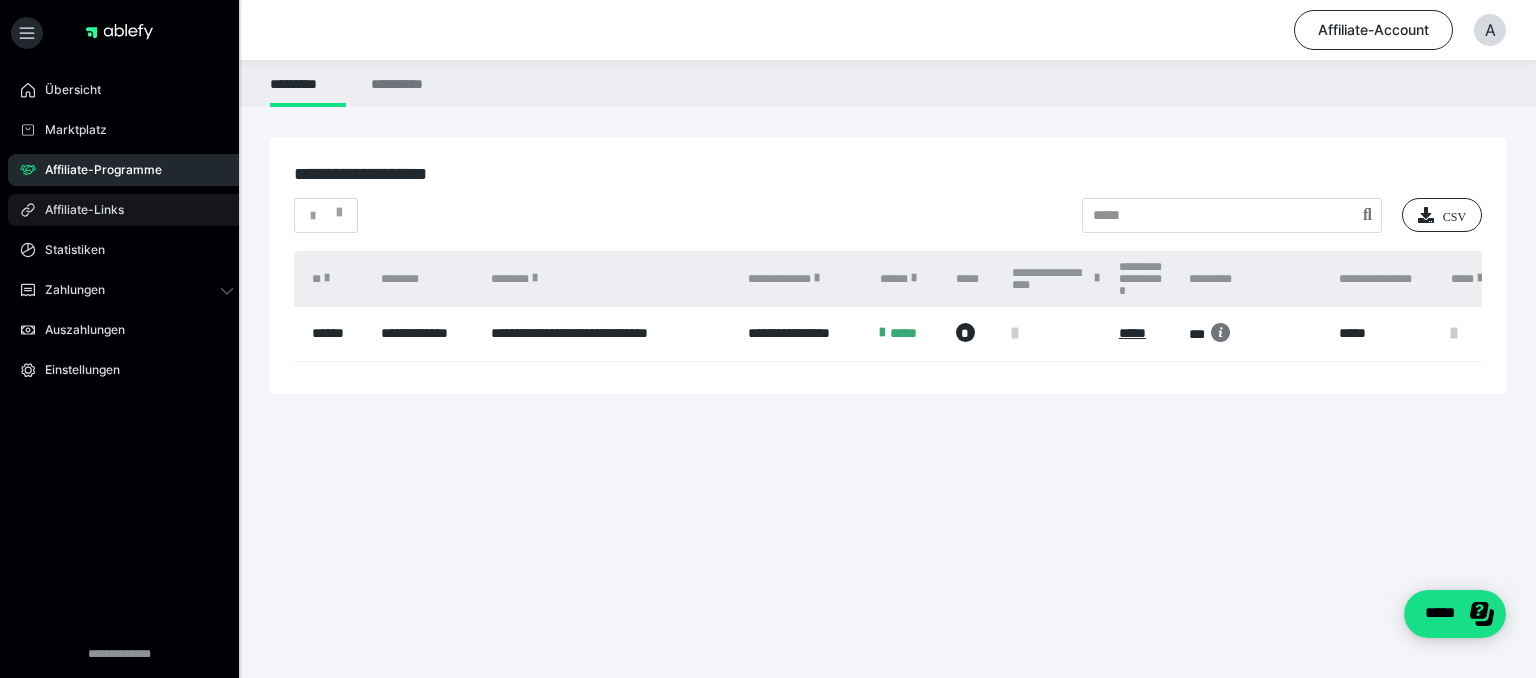 click on "Affiliate-Links" at bounding box center [127, 210] 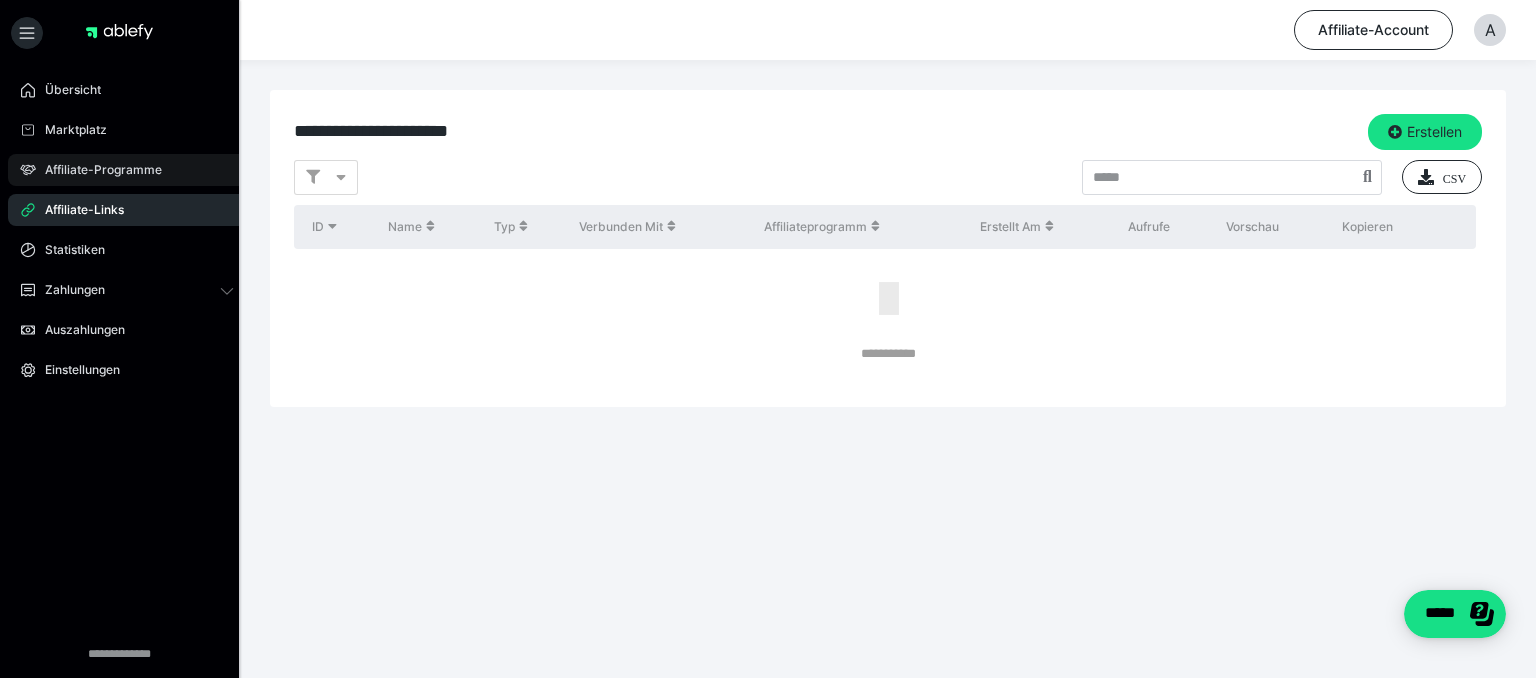 click on "Affiliate-Programme" at bounding box center (96, 170) 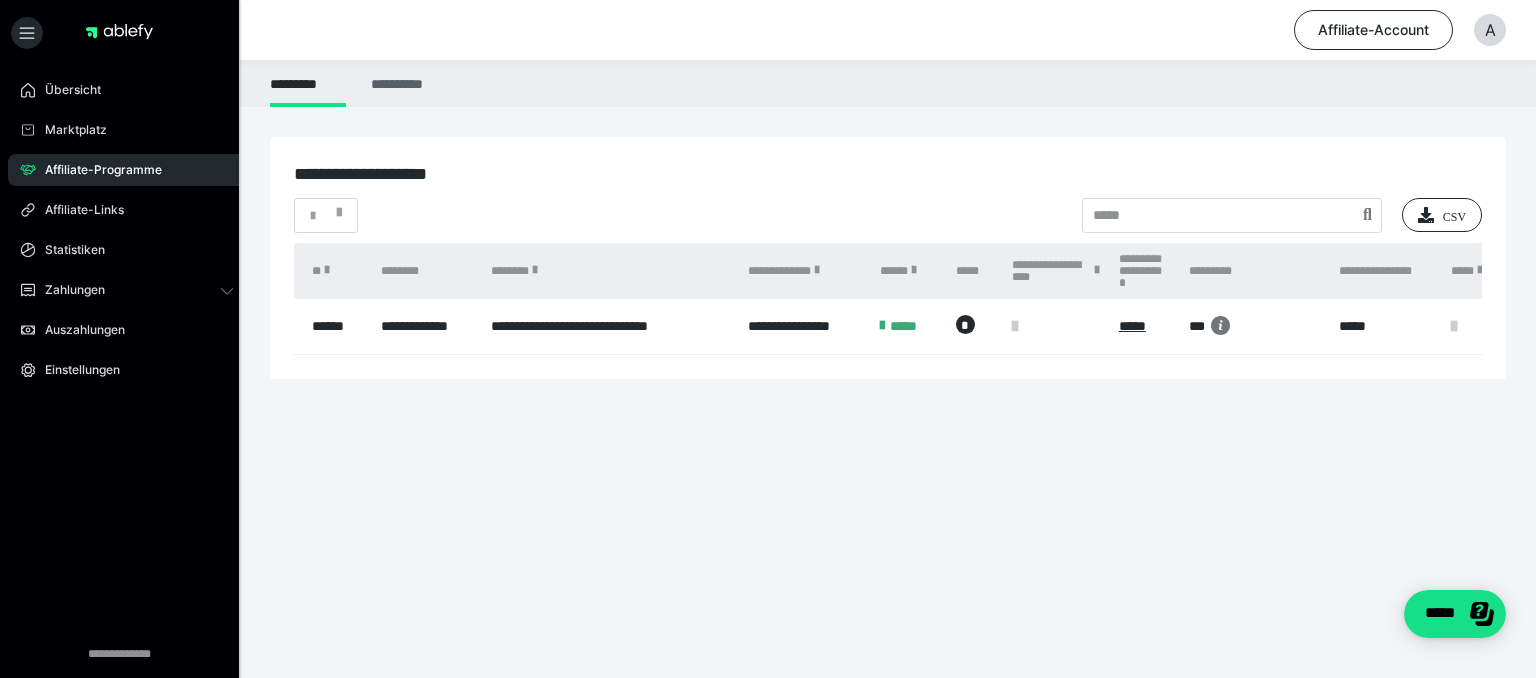 click on "**********" at bounding box center (400, 83) 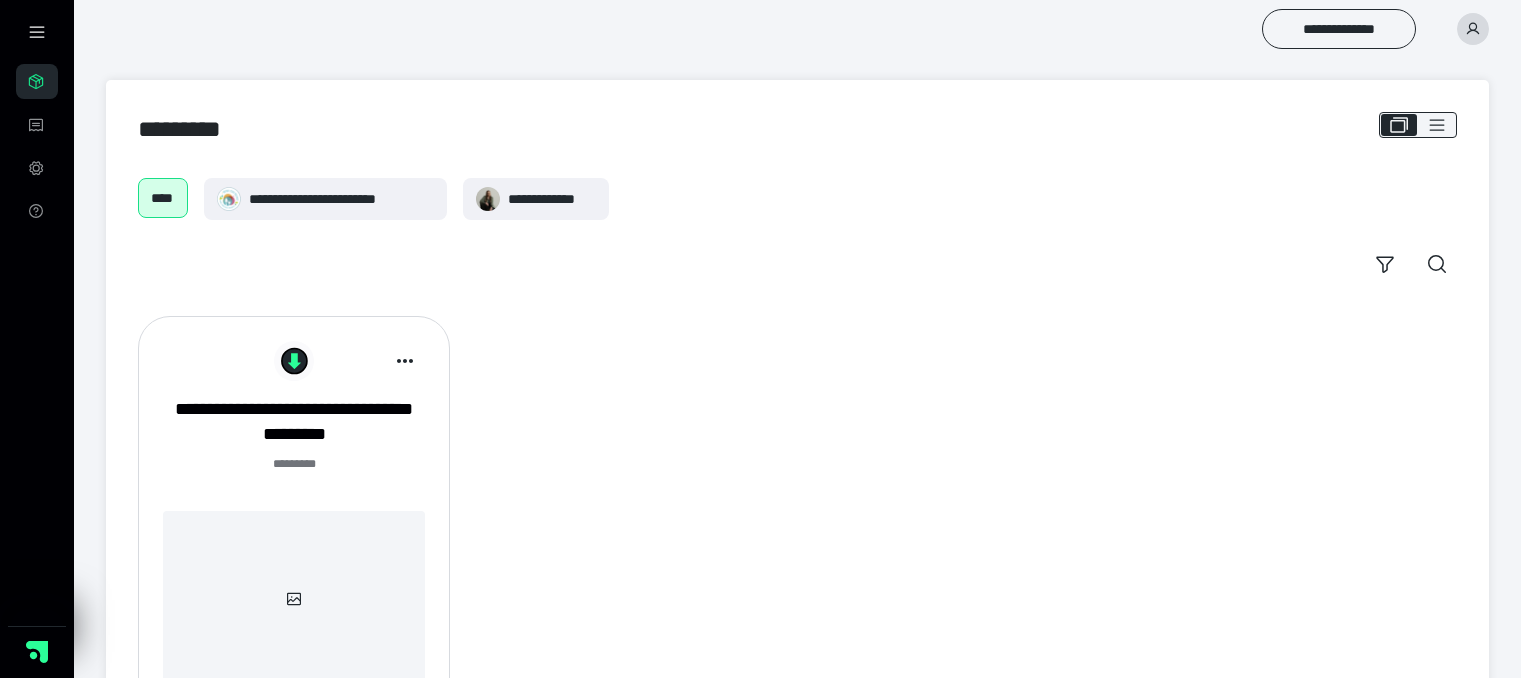 scroll, scrollTop: 0, scrollLeft: 0, axis: both 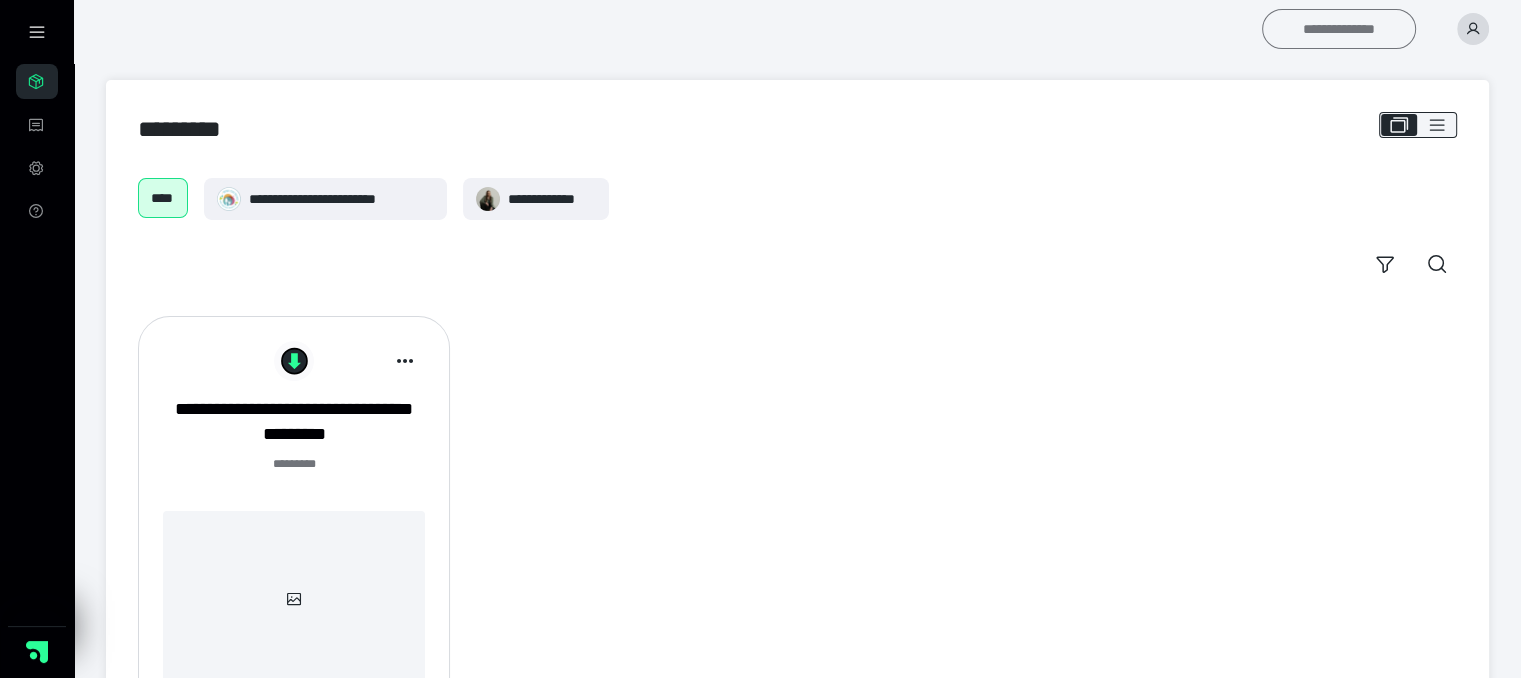 click on "**********" at bounding box center (1339, 29) 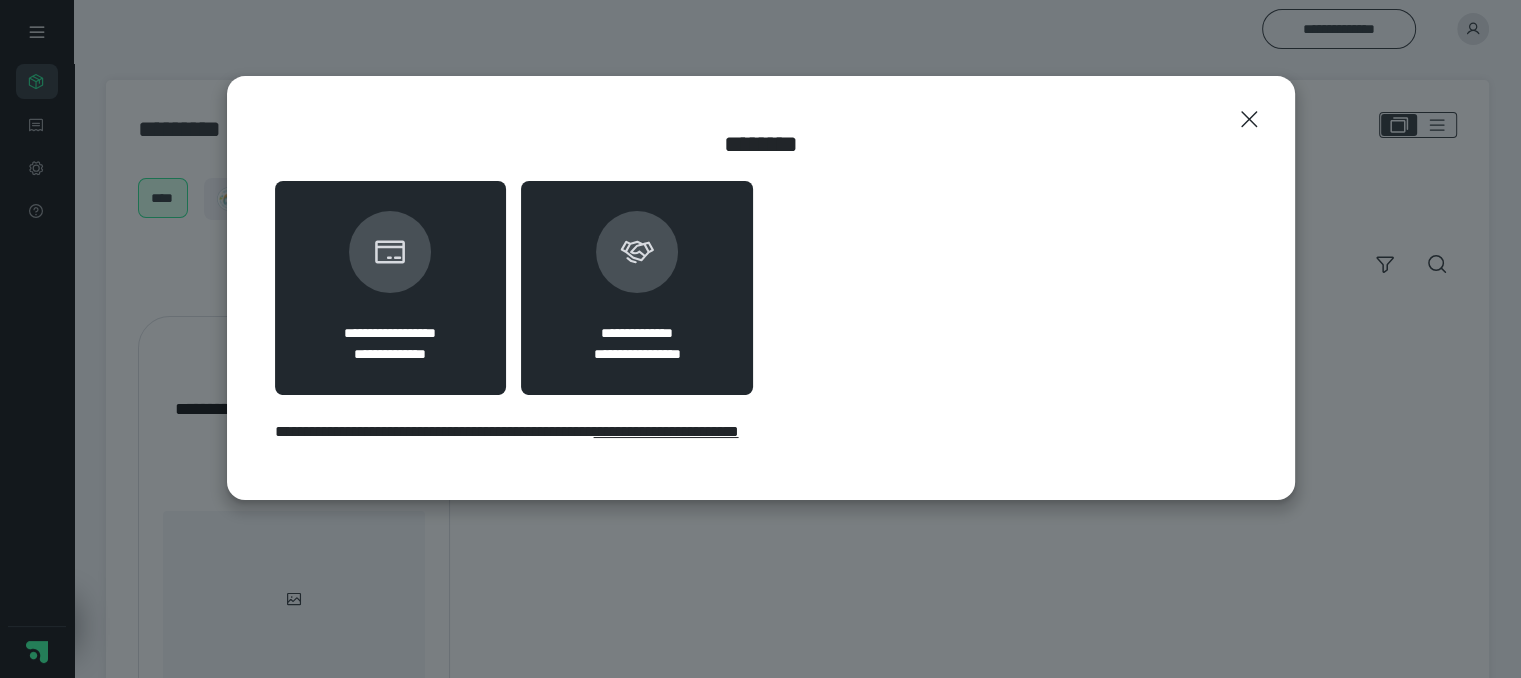 click at bounding box center (637, 252) 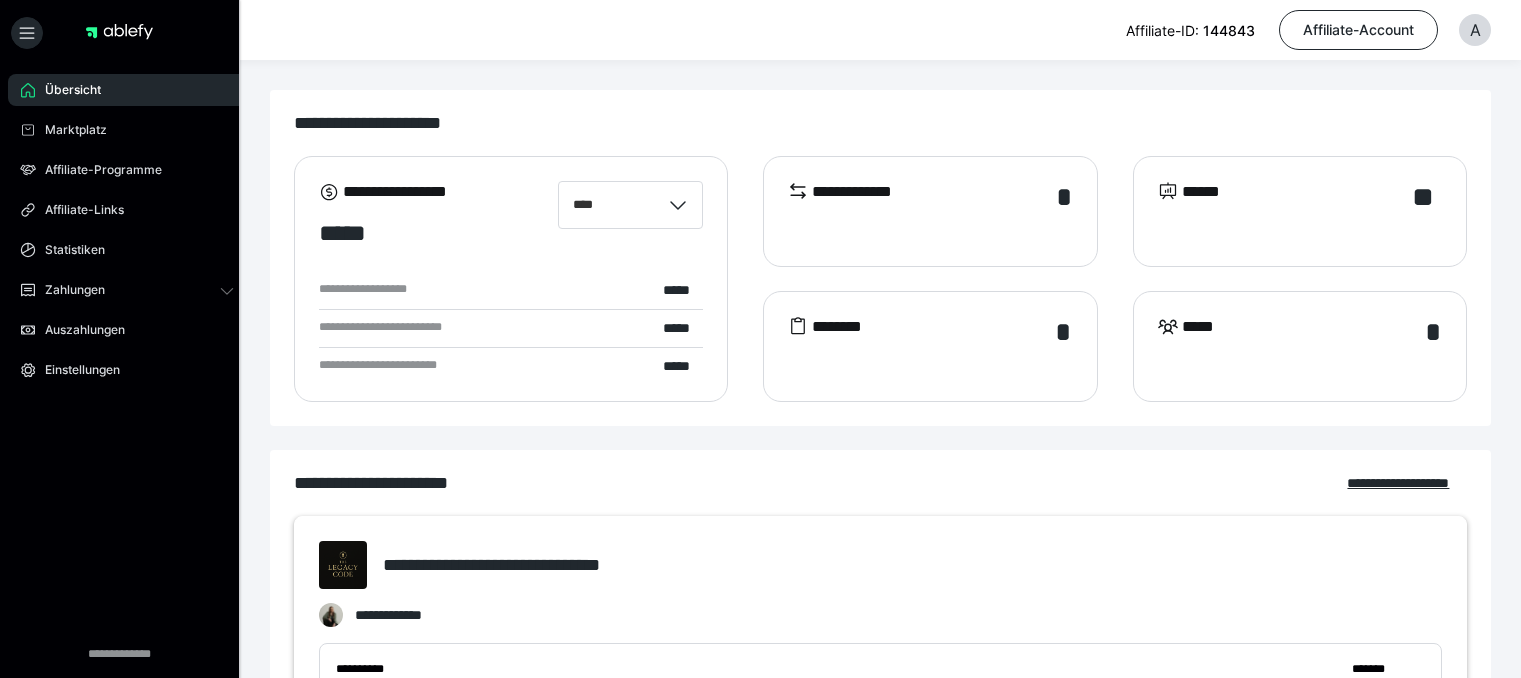 scroll, scrollTop: 0, scrollLeft: 0, axis: both 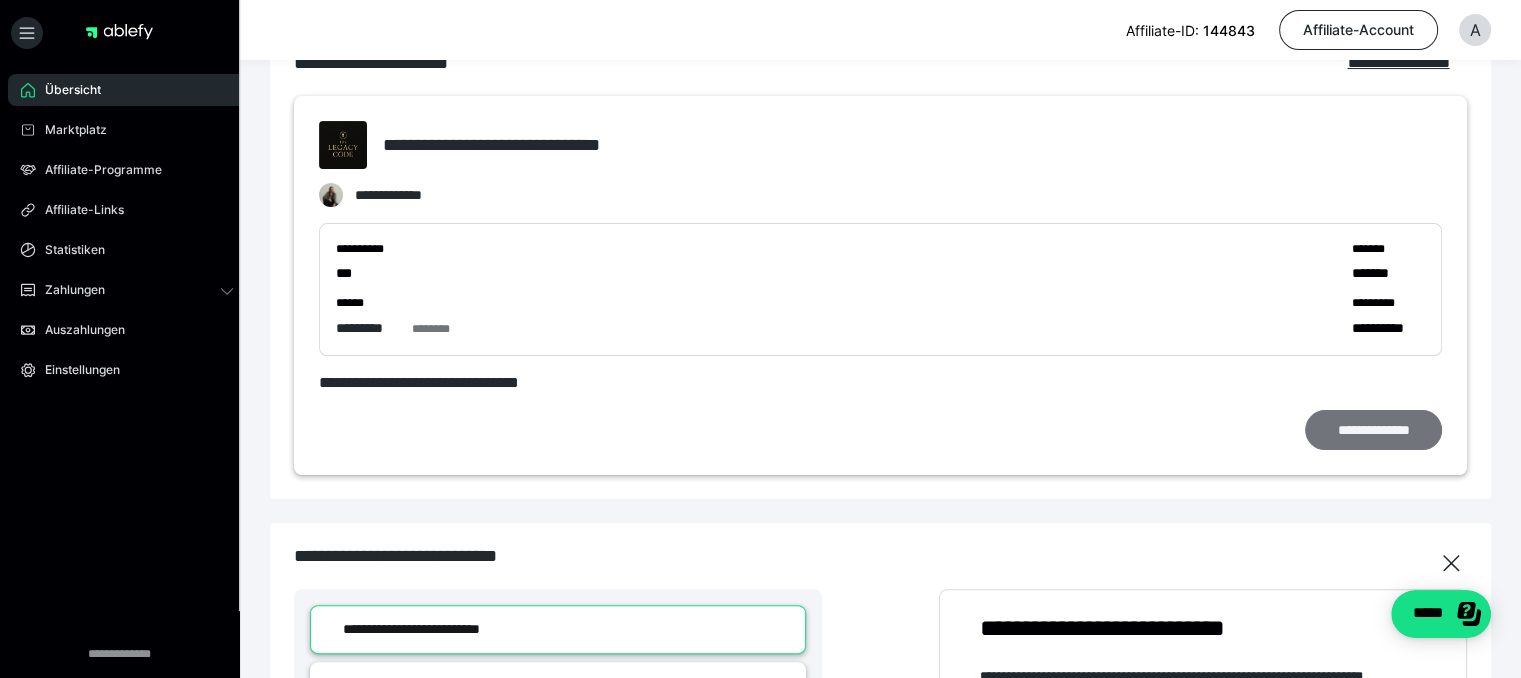 click on "**********" at bounding box center [1373, 430] 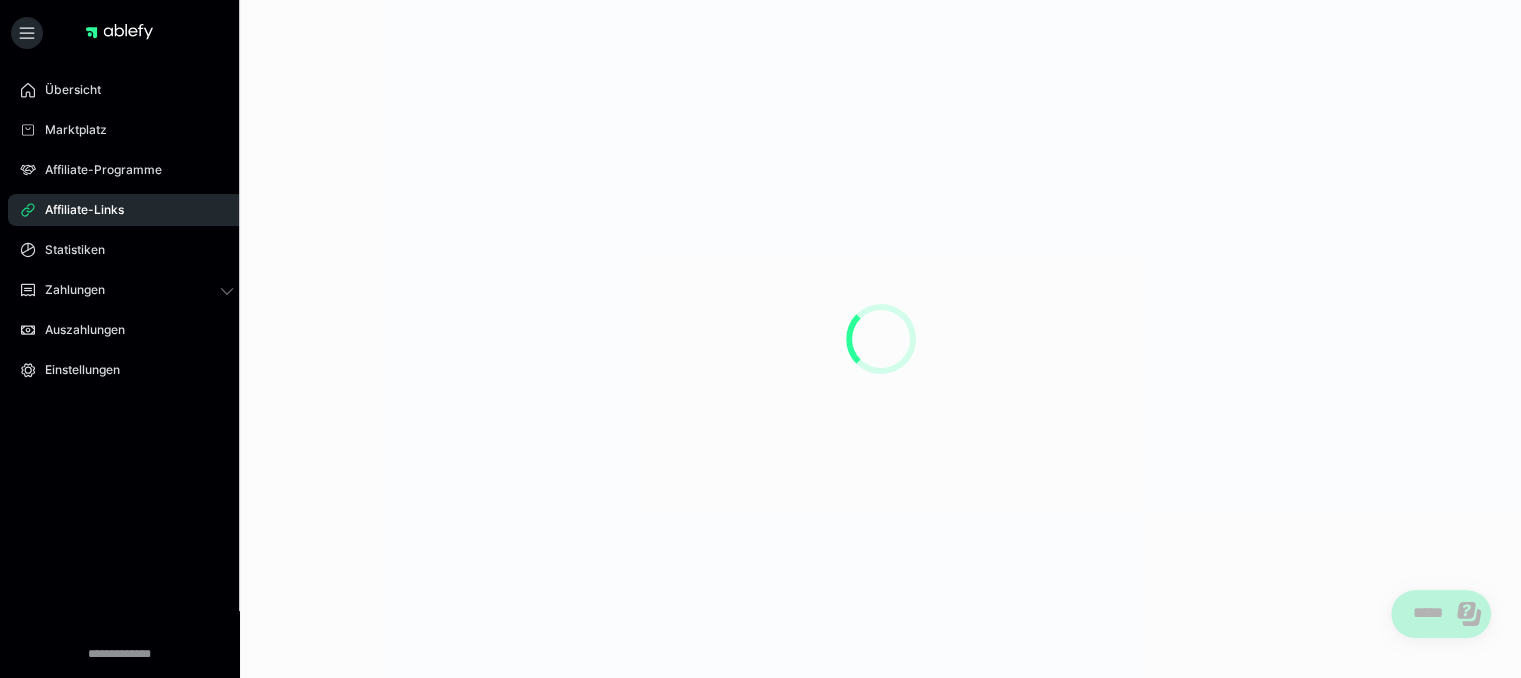 scroll, scrollTop: 0, scrollLeft: 0, axis: both 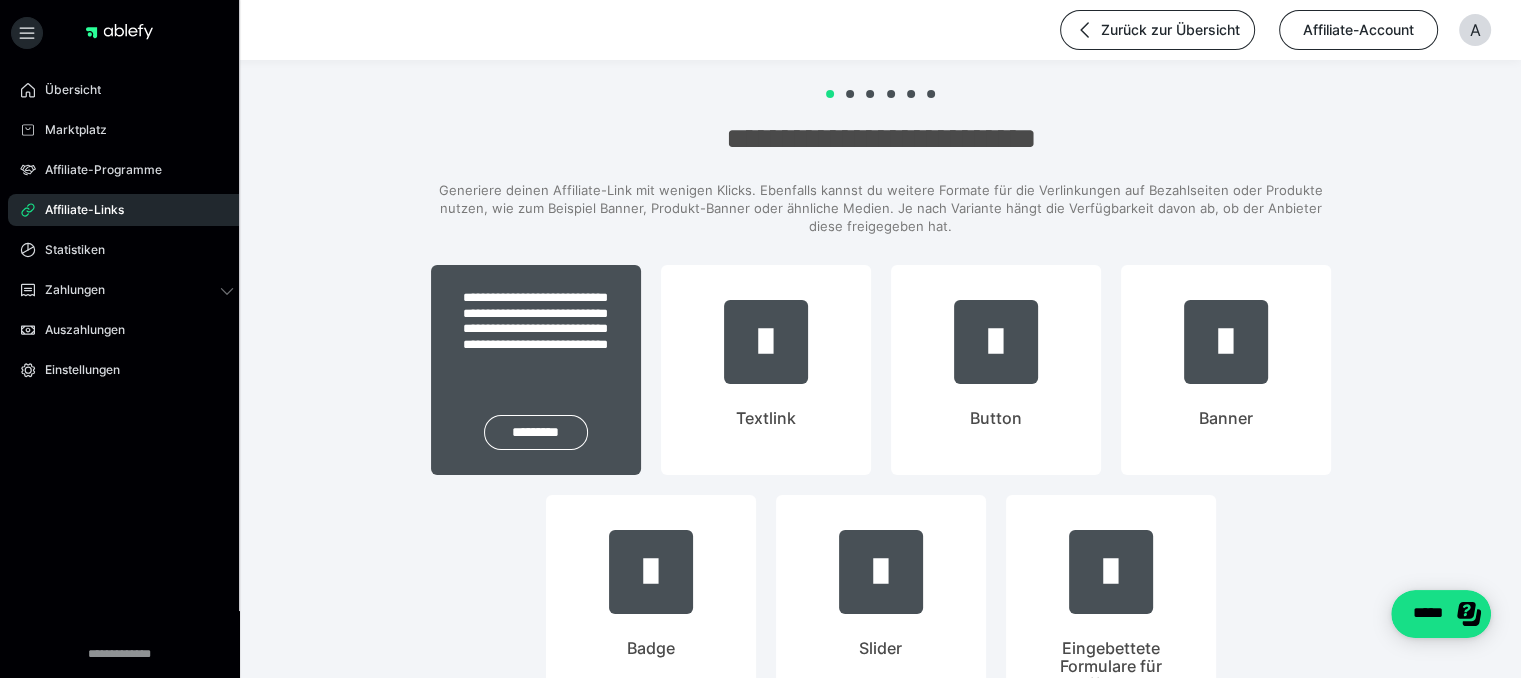 click on "**********" at bounding box center (536, 329) 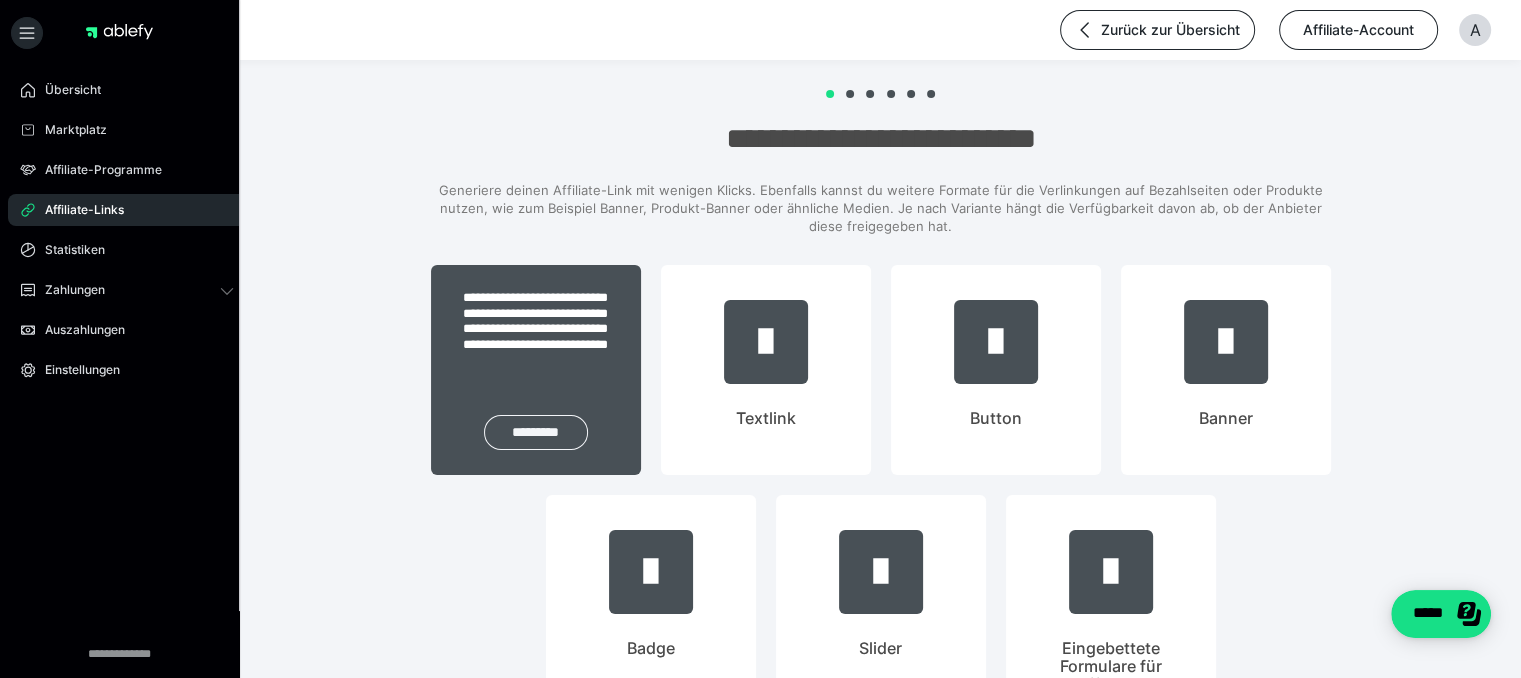 click on "*********" at bounding box center [536, 432] 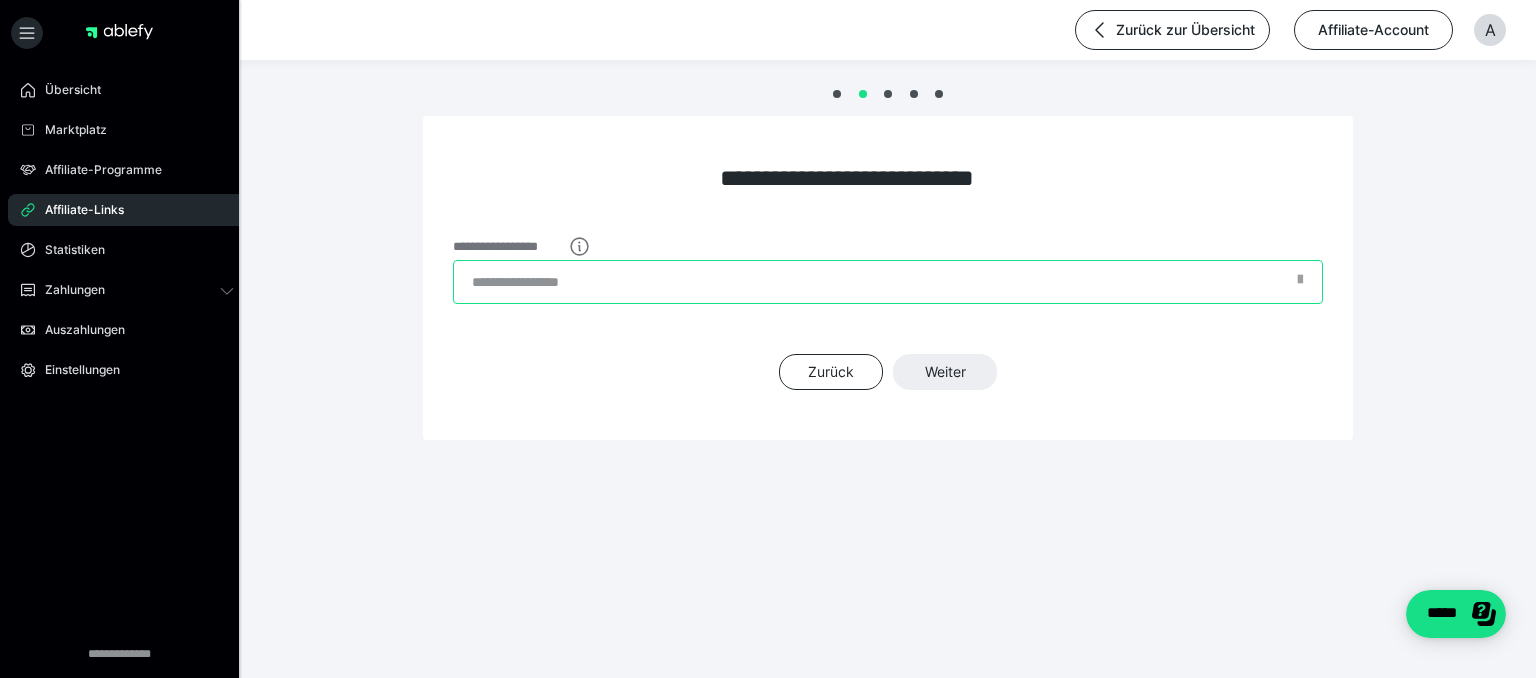 click on "**********" at bounding box center [888, 282] 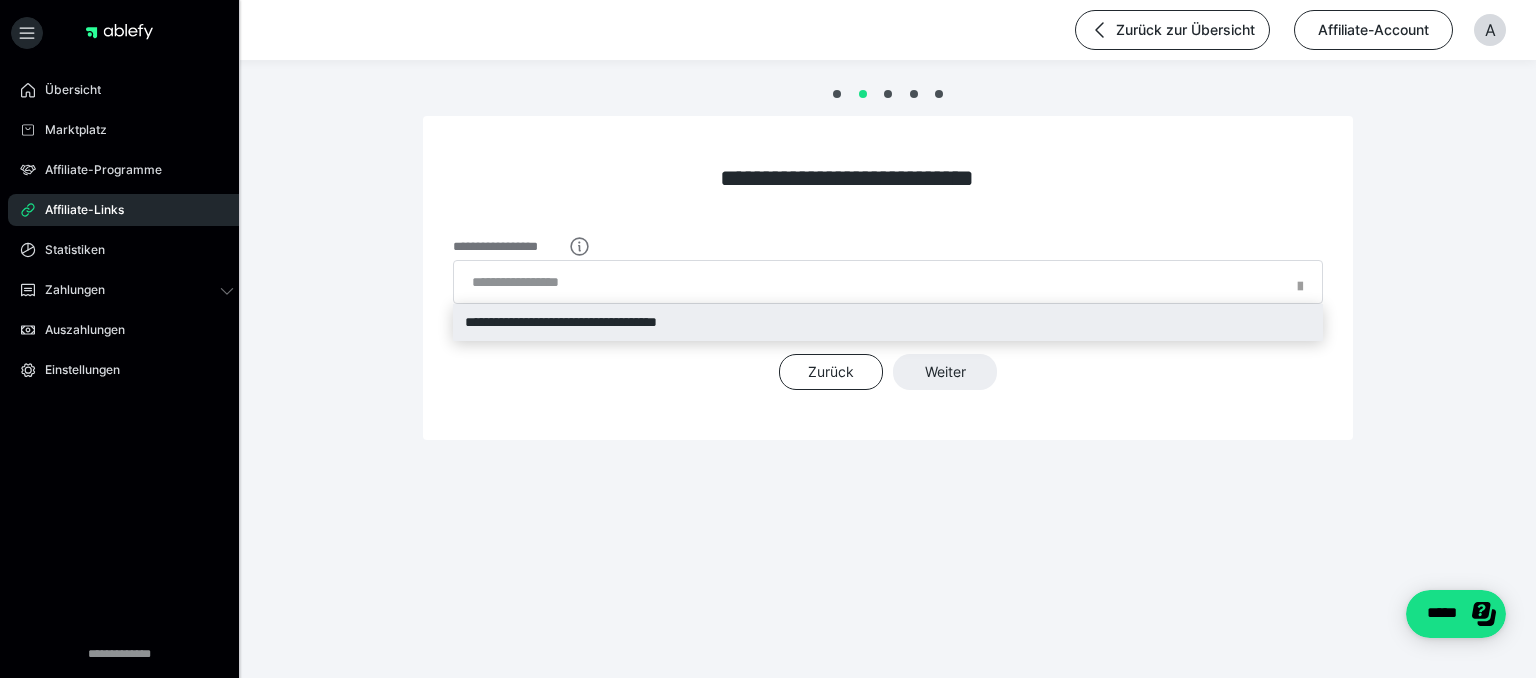 click on "**********" at bounding box center (888, 322) 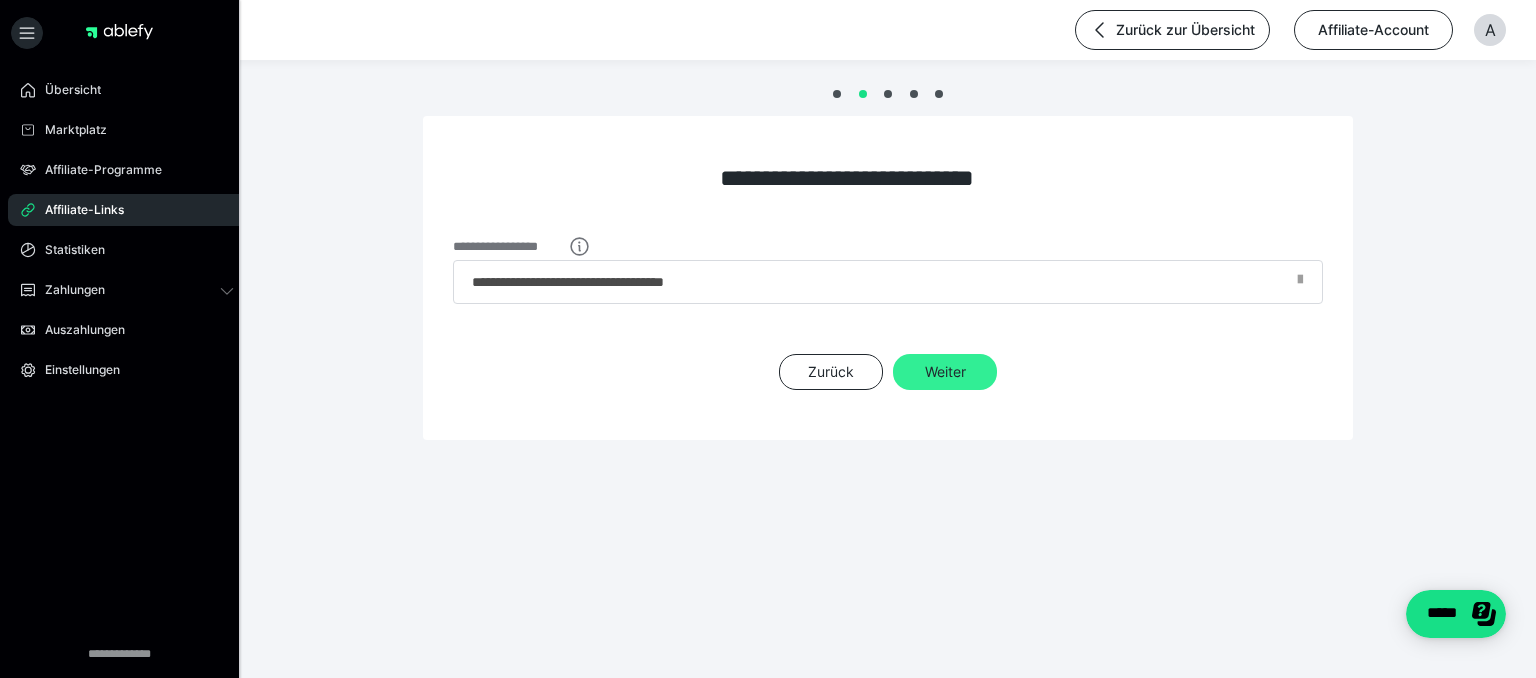 click on "Weiter" at bounding box center (945, 372) 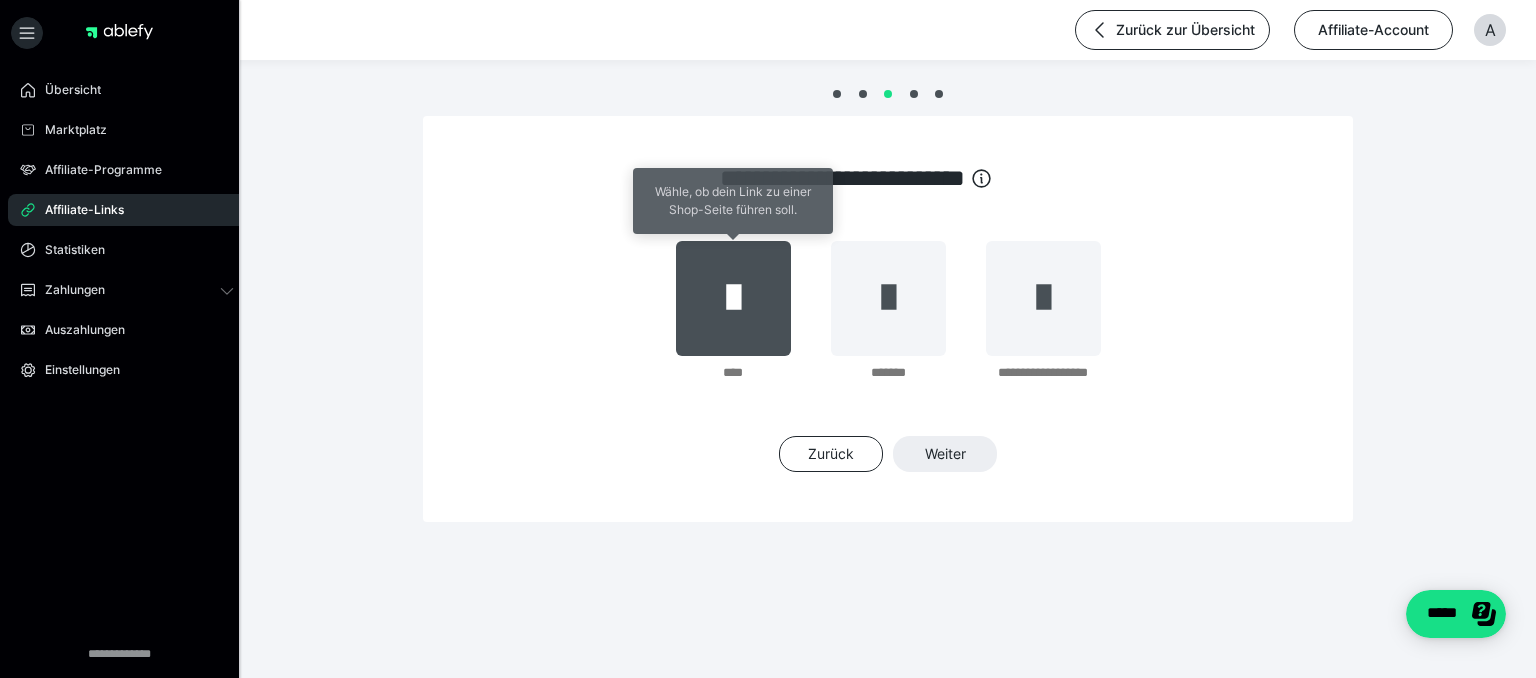 click at bounding box center (733, 298) 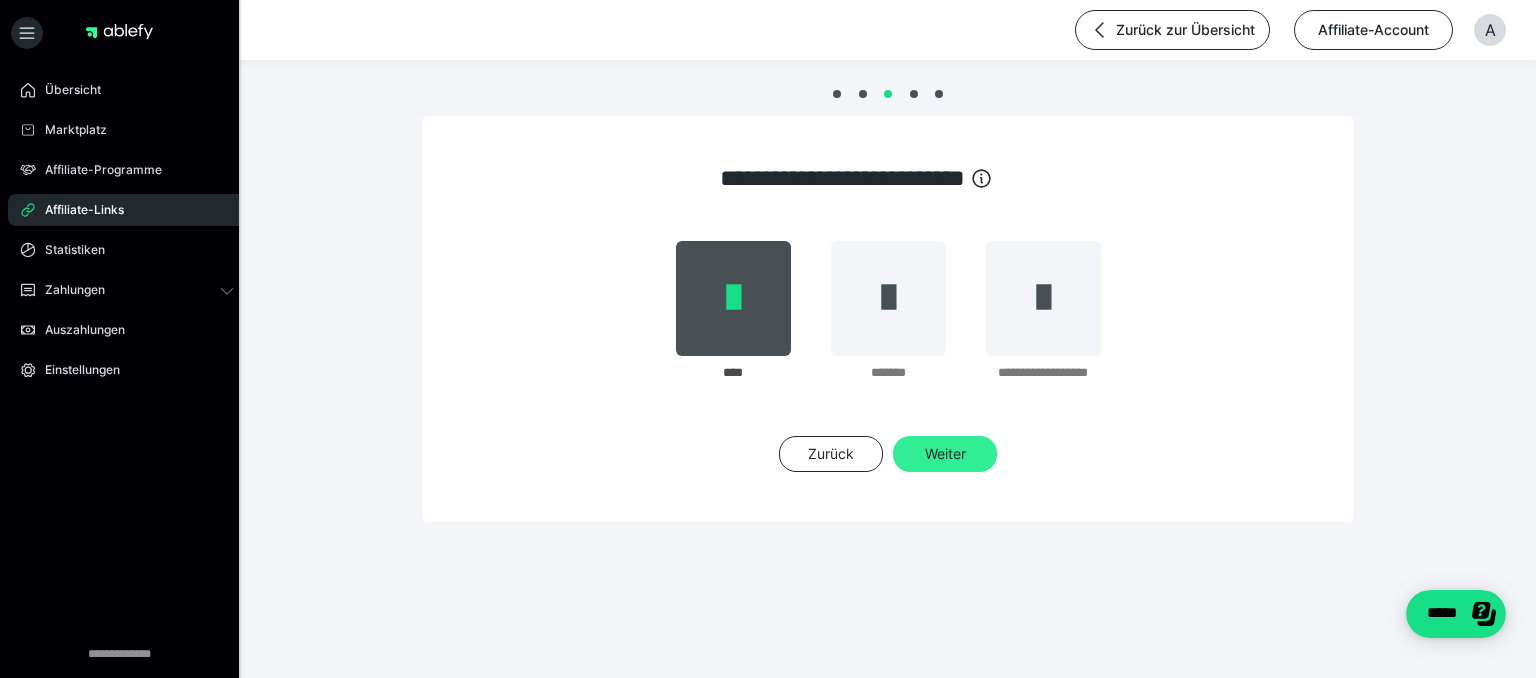 click on "Weiter" at bounding box center [945, 454] 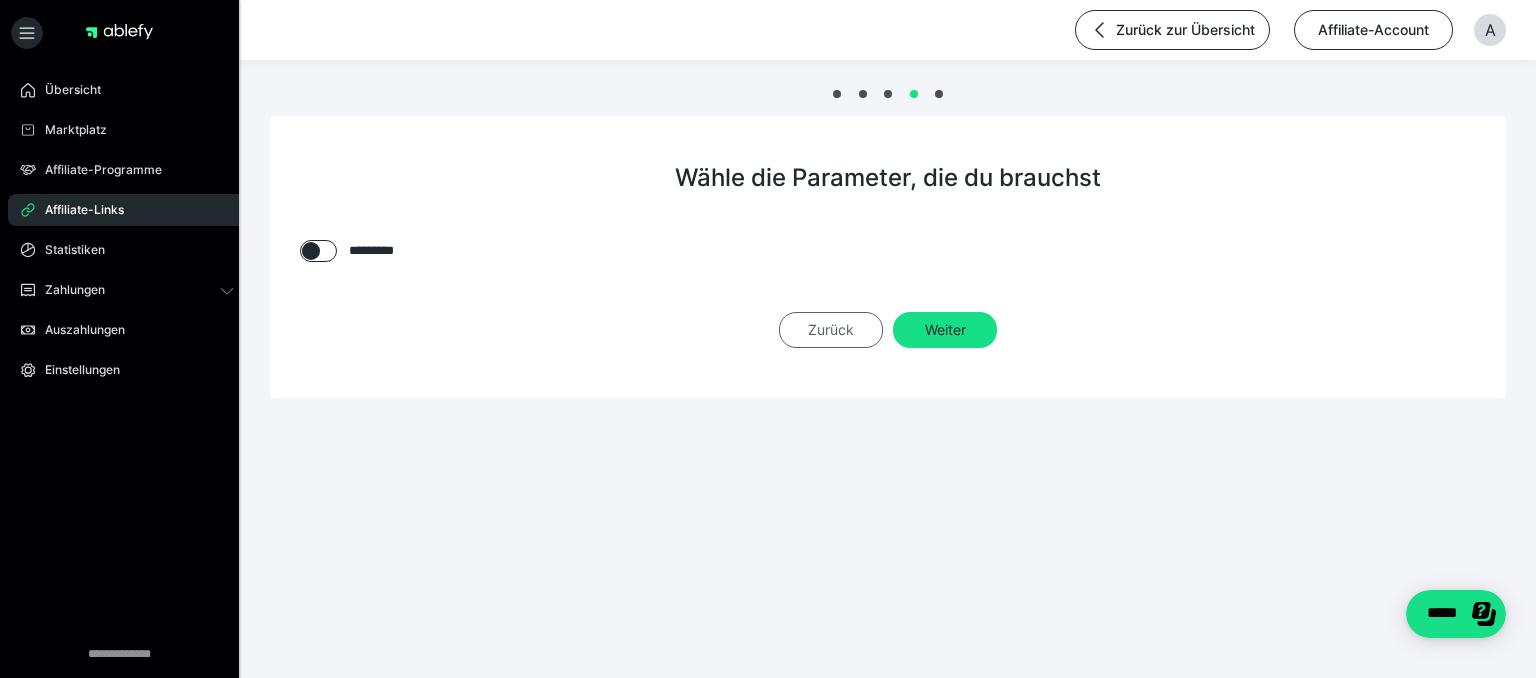 click on "Zurück" at bounding box center [831, 330] 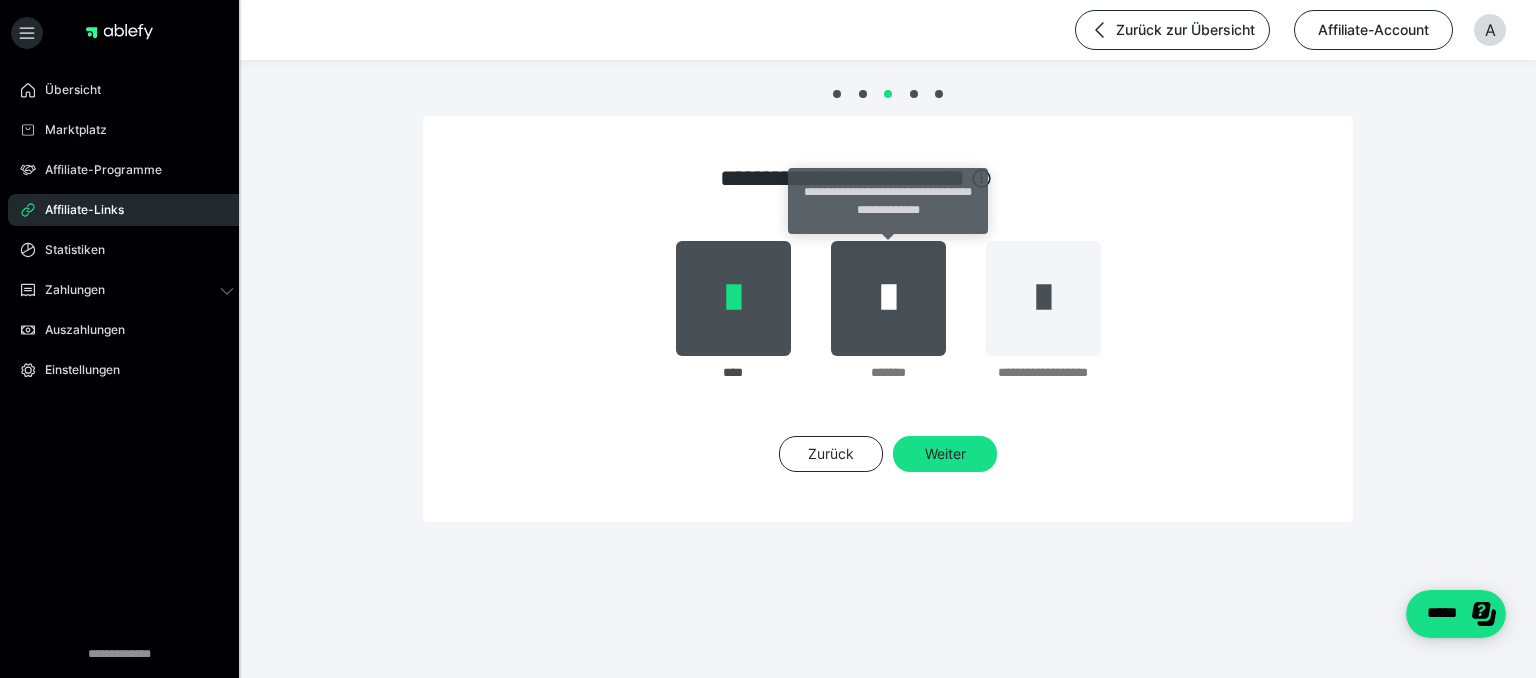 click at bounding box center [888, 298] 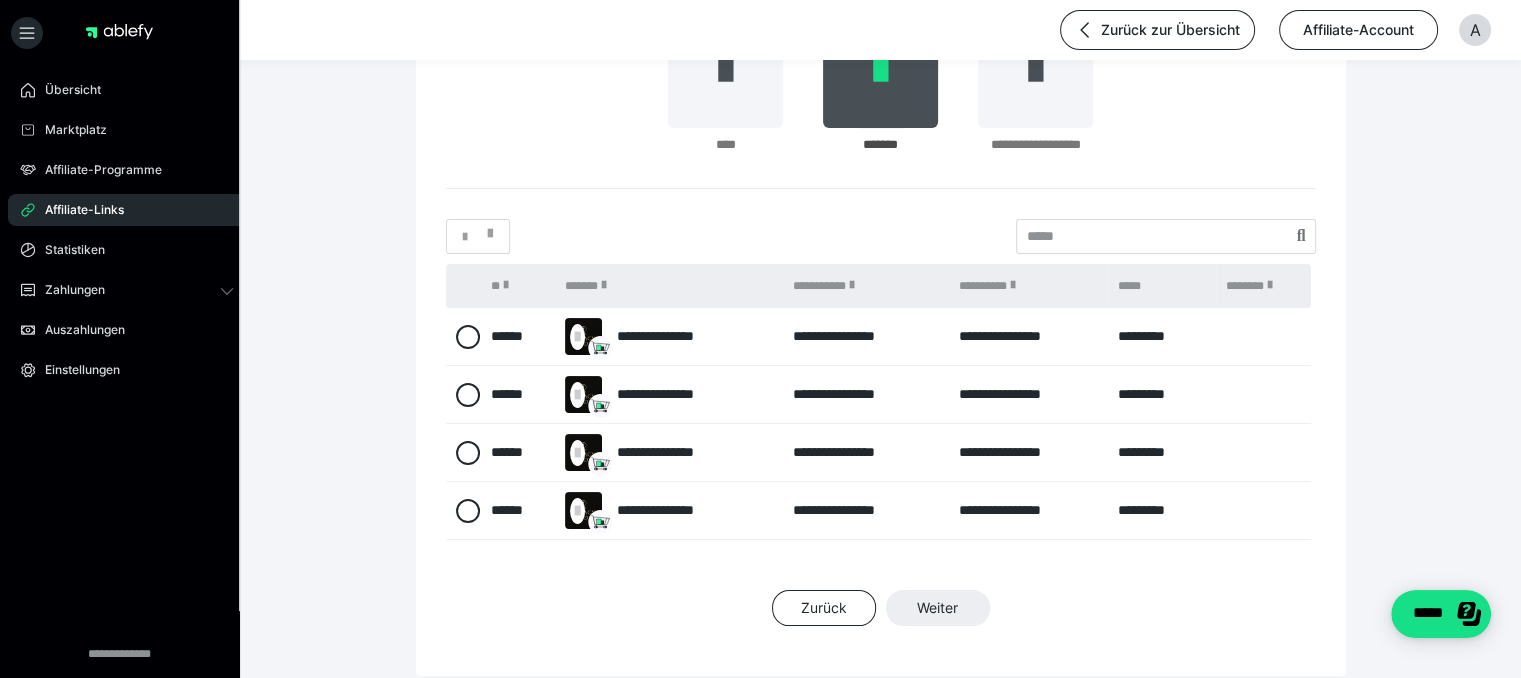 scroll, scrollTop: 230, scrollLeft: 0, axis: vertical 